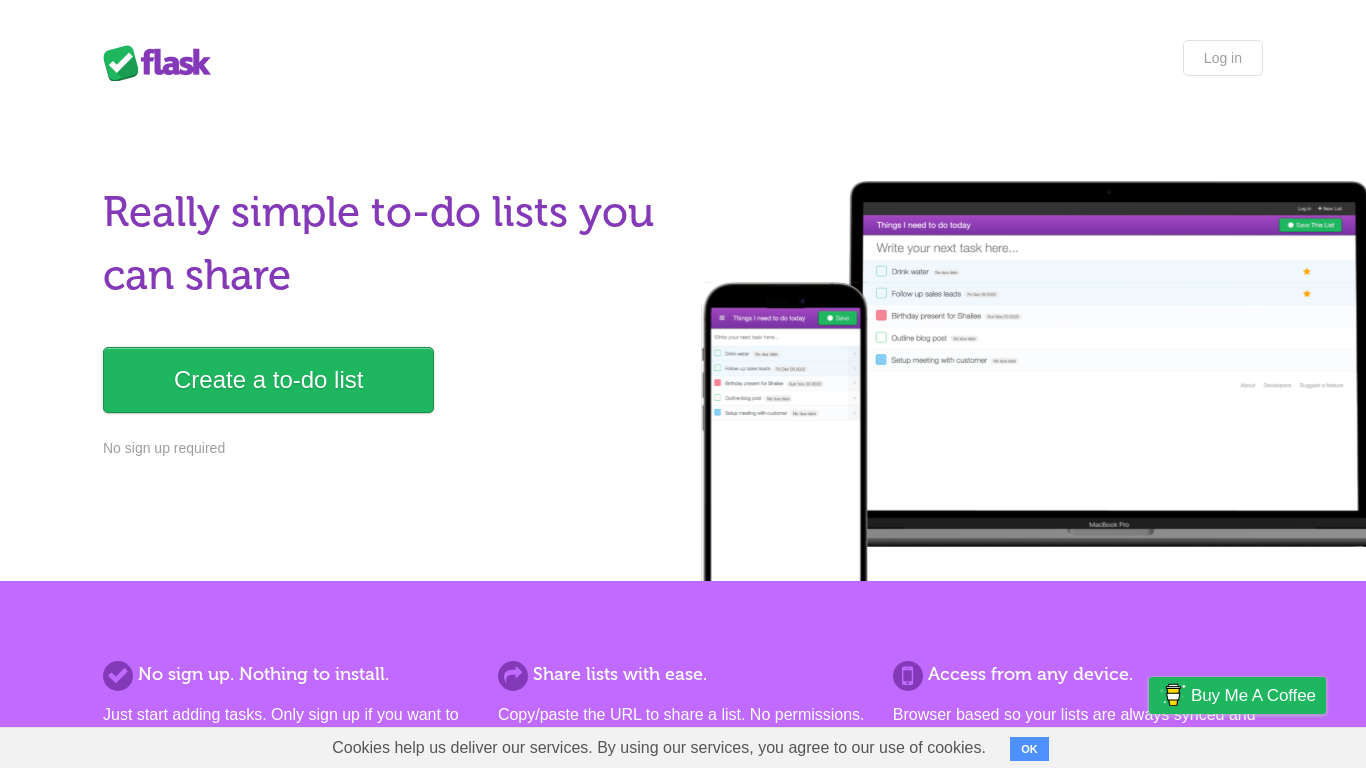 scroll, scrollTop: 0, scrollLeft: 0, axis: both 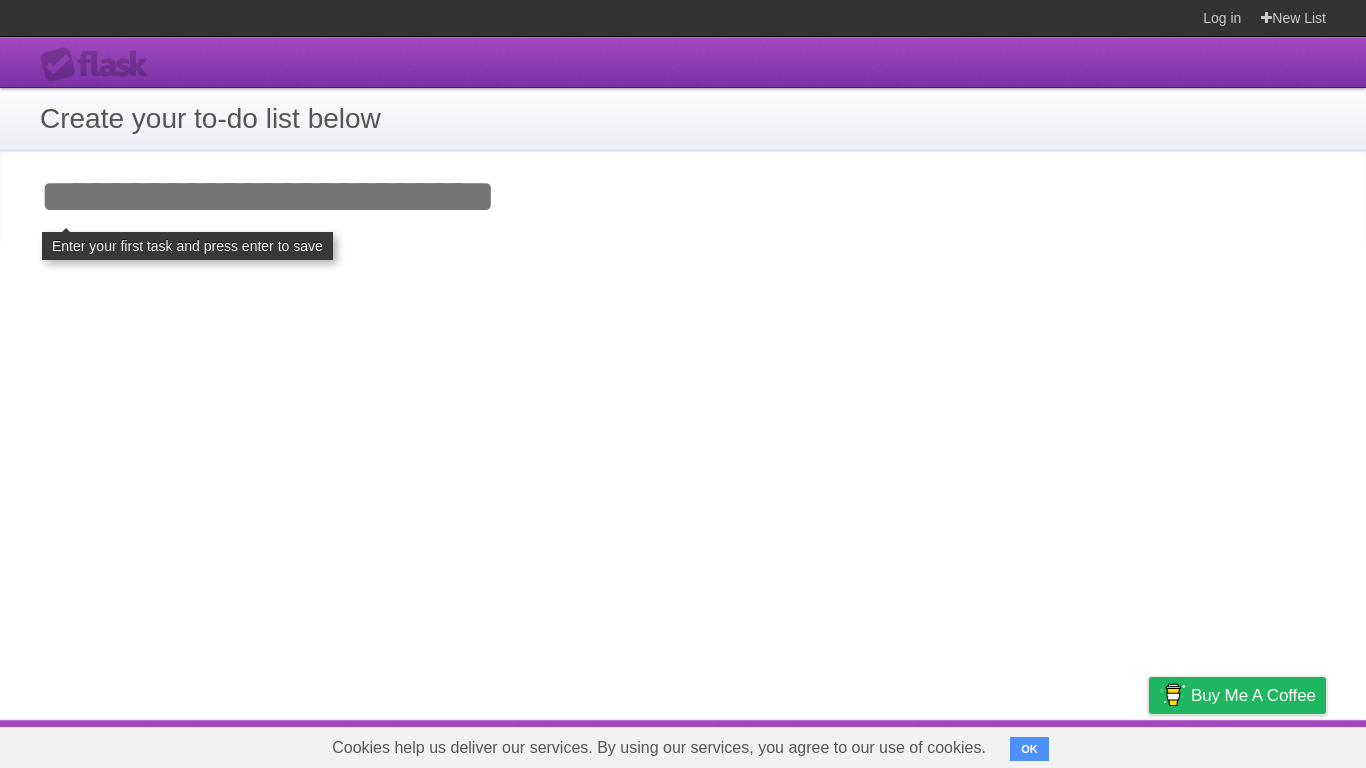click on "Create your to-do list below" at bounding box center (683, 119) 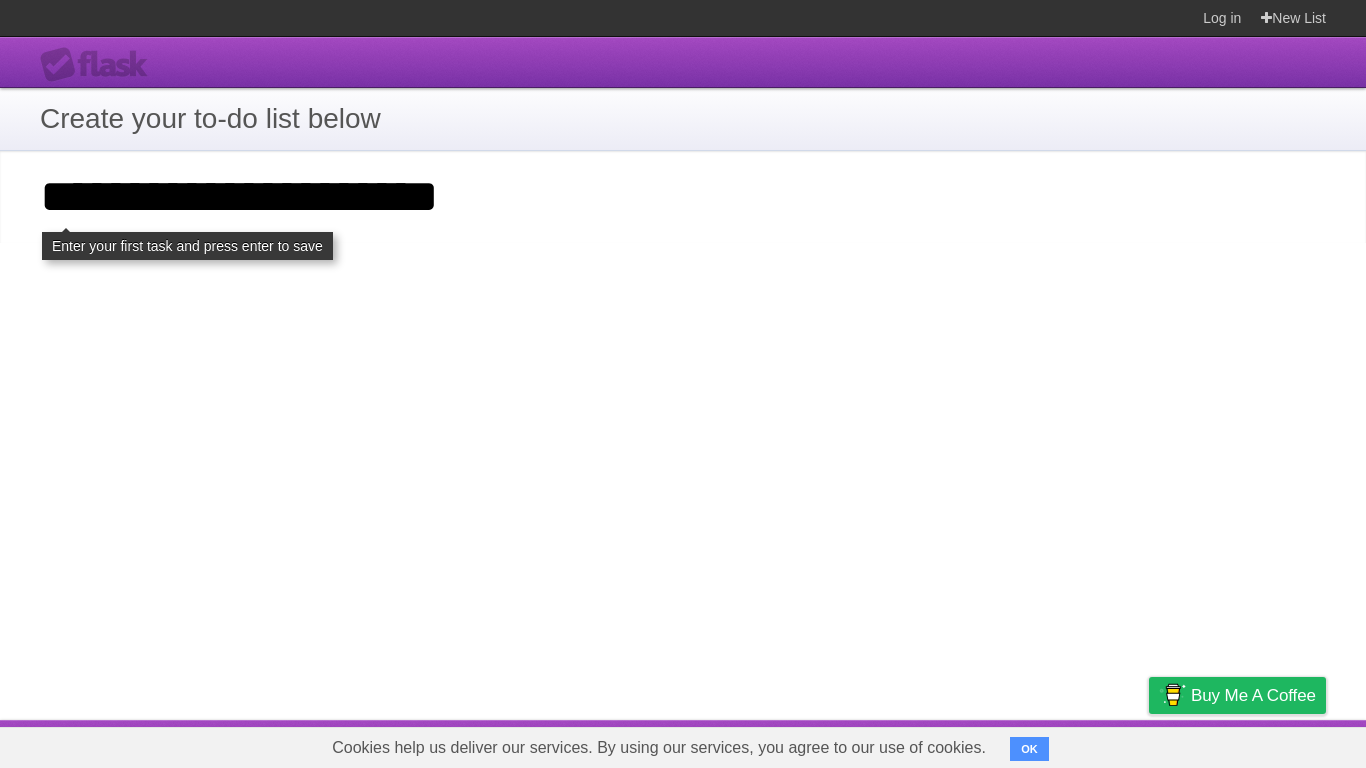 type on "**********" 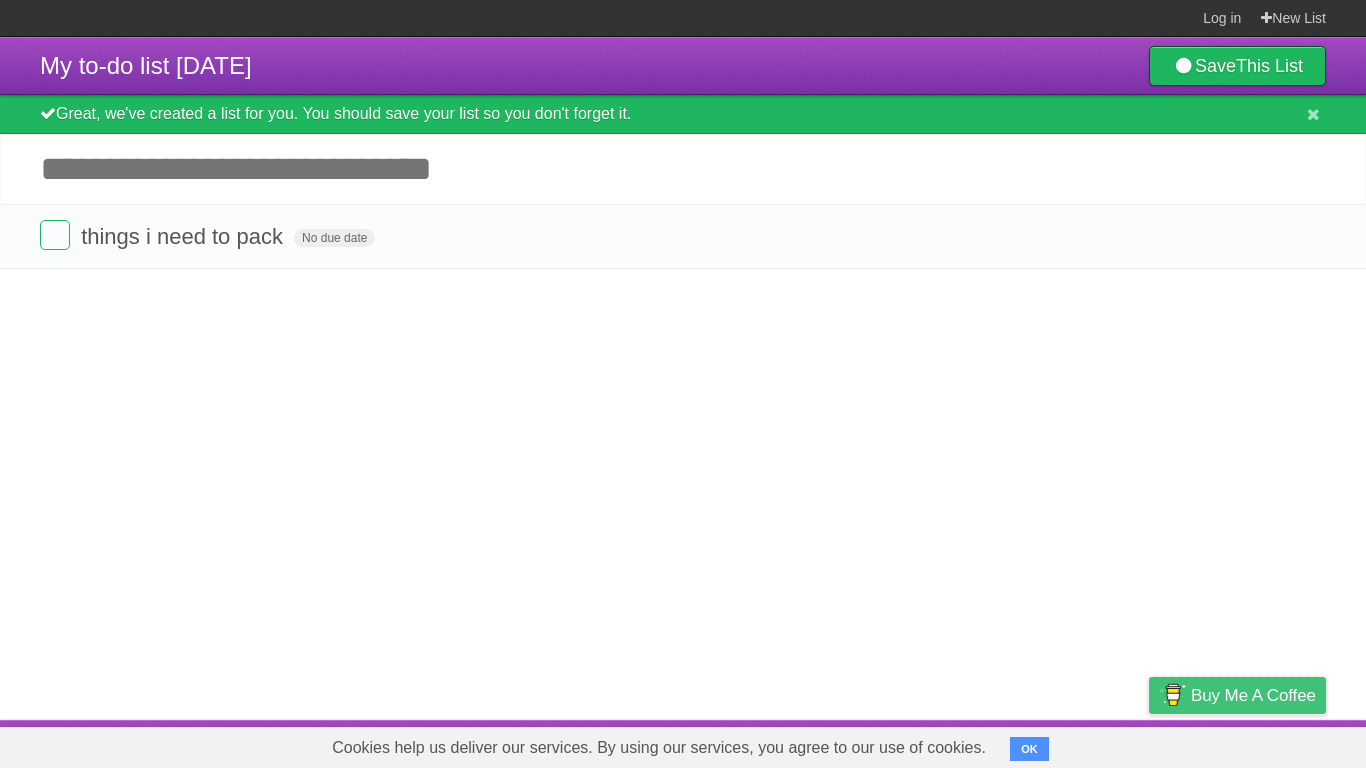 scroll, scrollTop: 0, scrollLeft: 0, axis: both 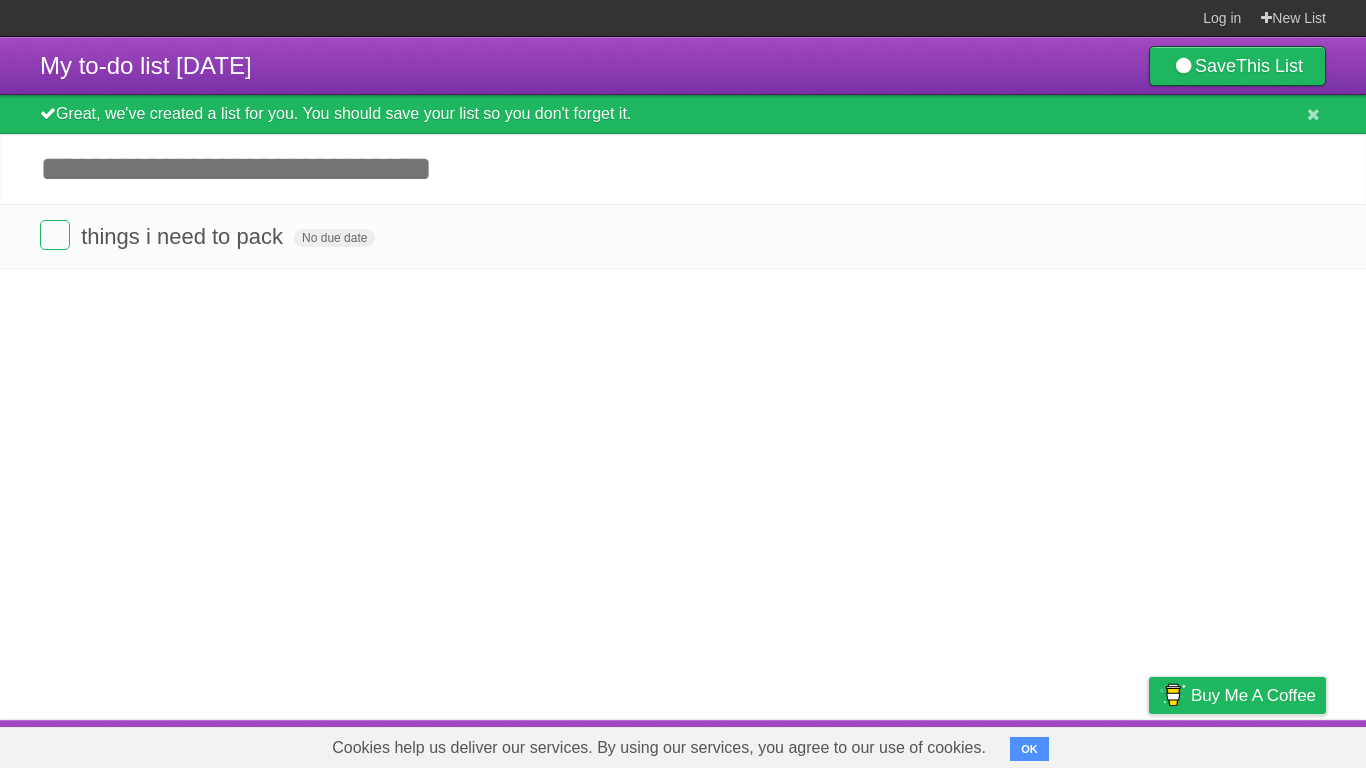 click on "My to-do list 07/01/2025
Save  This List
Great, we've created a list for you. You should save your list so you don't forget it.
Add another task
*********
things i need to pack
No due date
White
Red
Blue
Green
Purple
Orange" at bounding box center [683, 378] 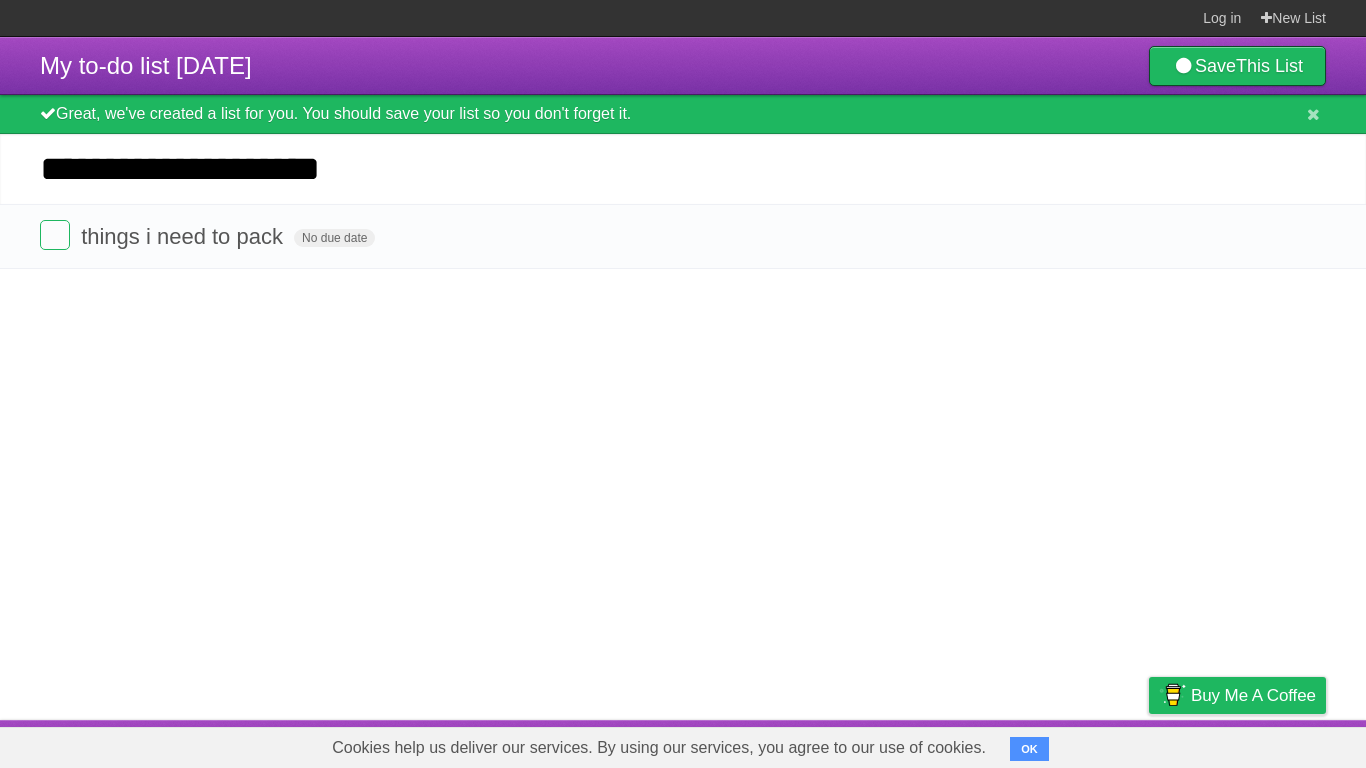 type on "**********" 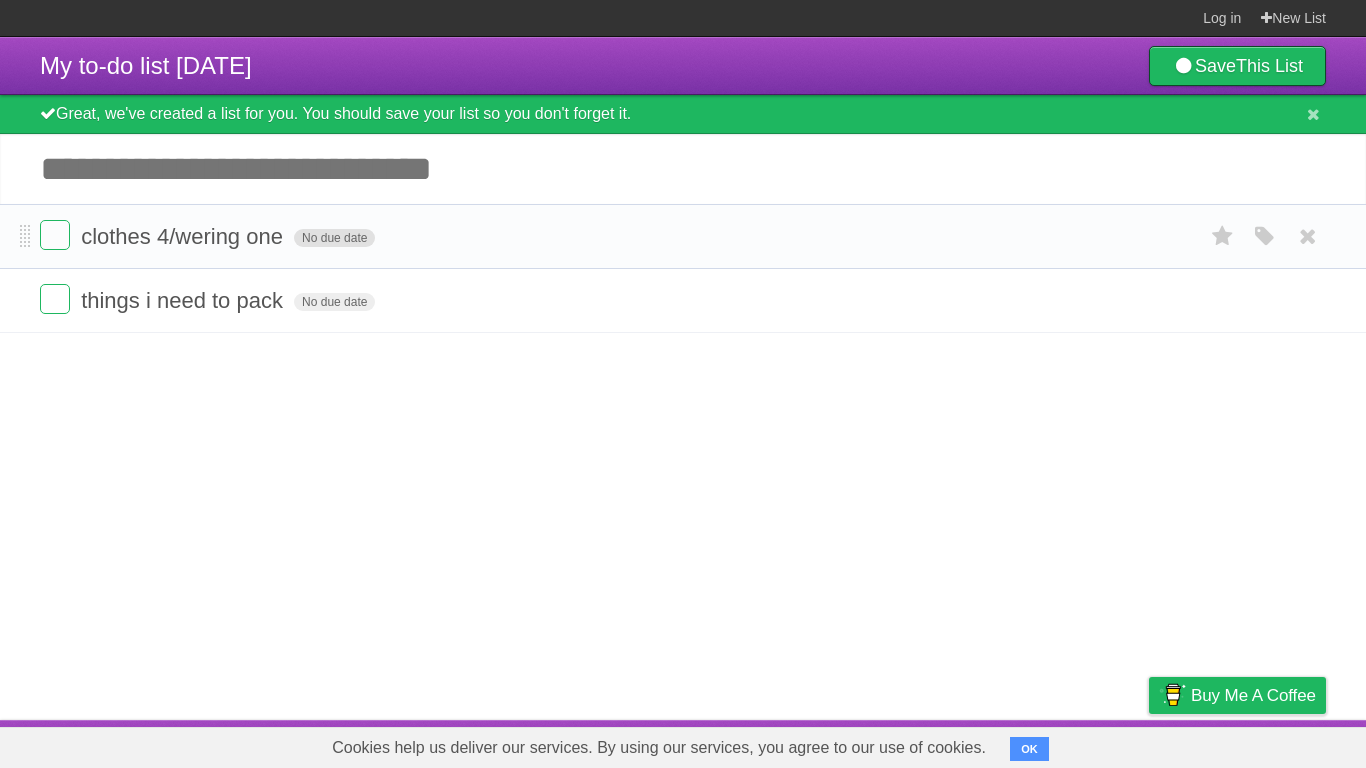 click on "No due date" at bounding box center [334, 238] 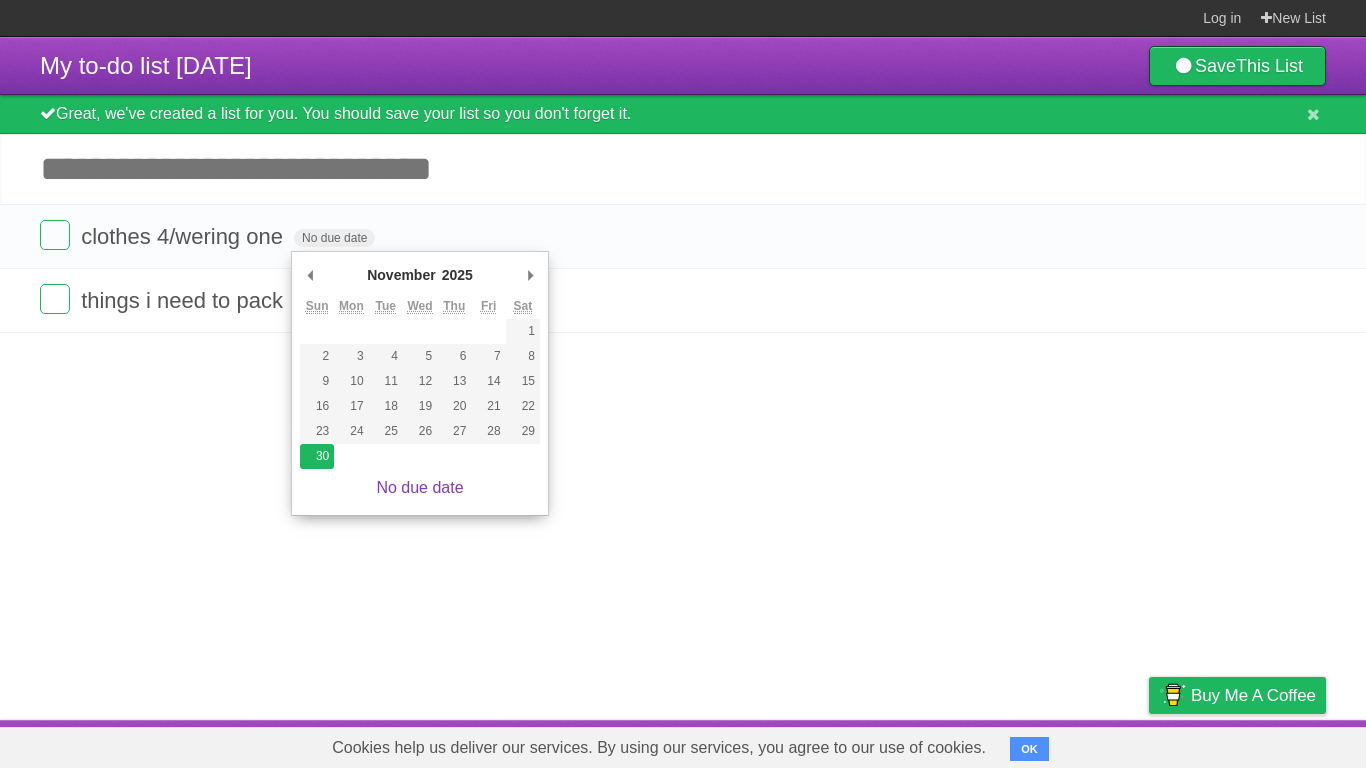 type on "Sun Nov 30 2025" 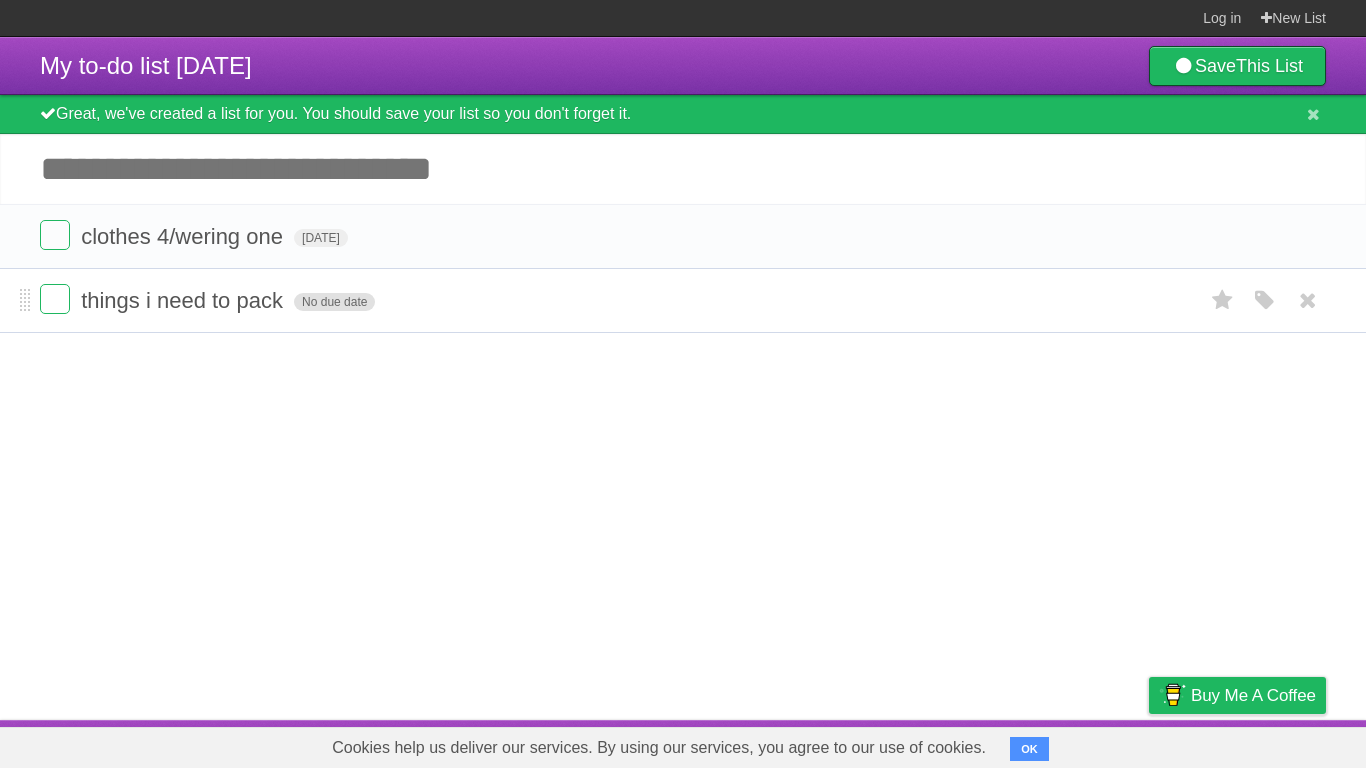 click on "No due date" at bounding box center [334, 302] 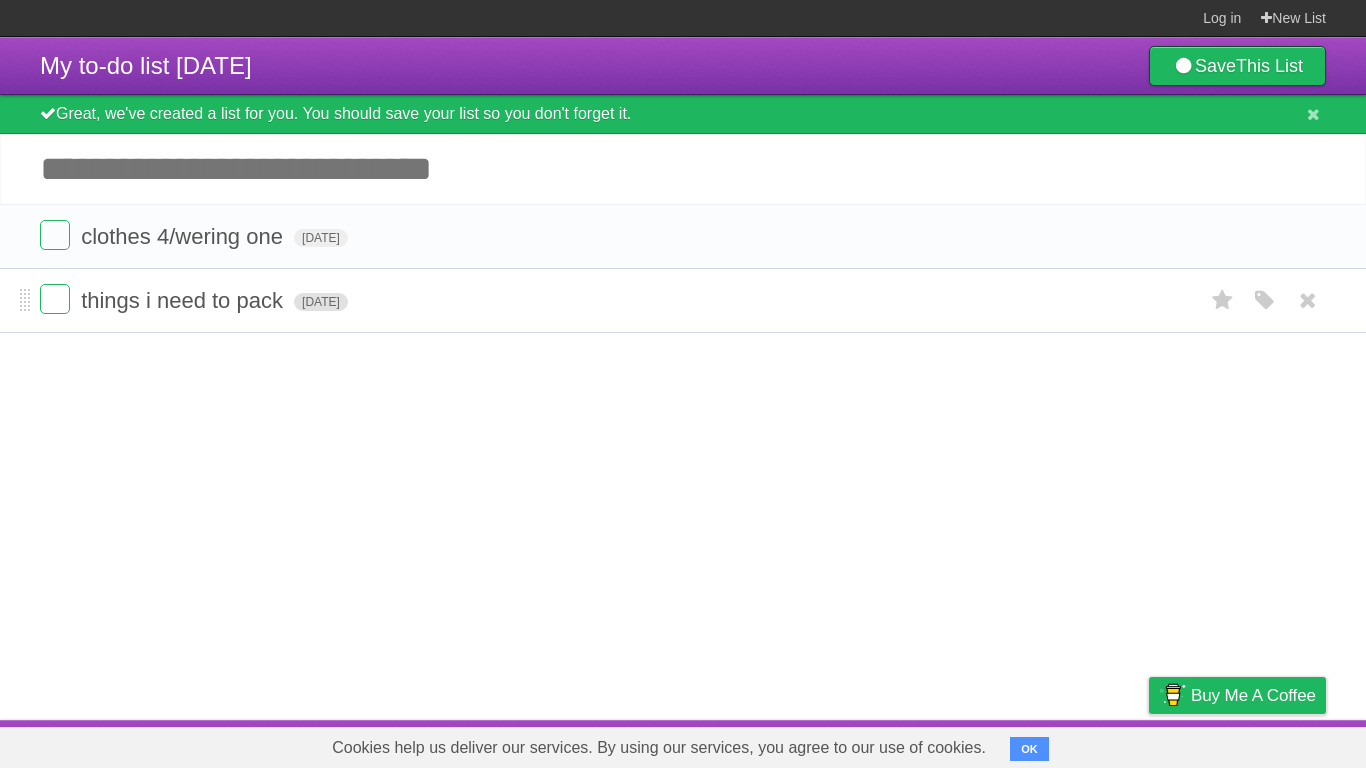 click on "Mon Nov 30 2026" at bounding box center (321, 302) 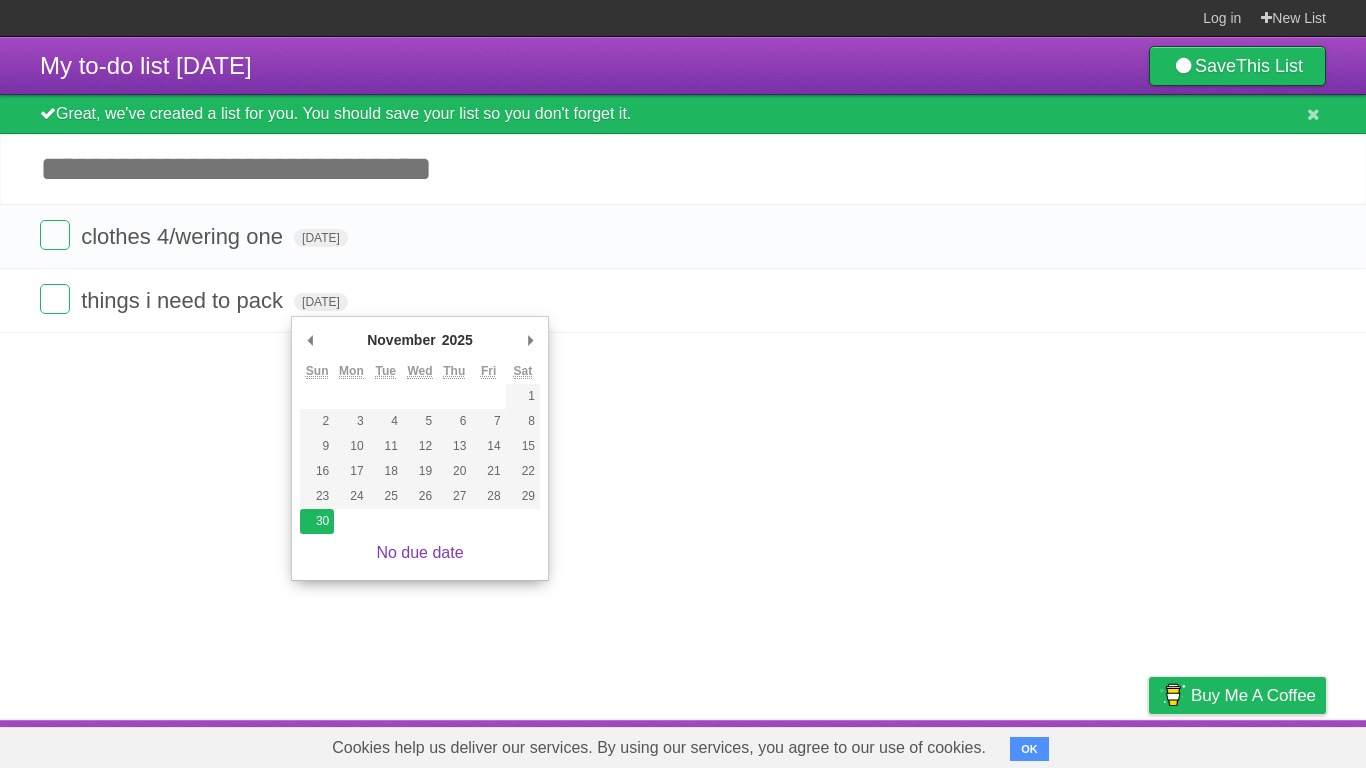 type on "Sun Nov 30 2025" 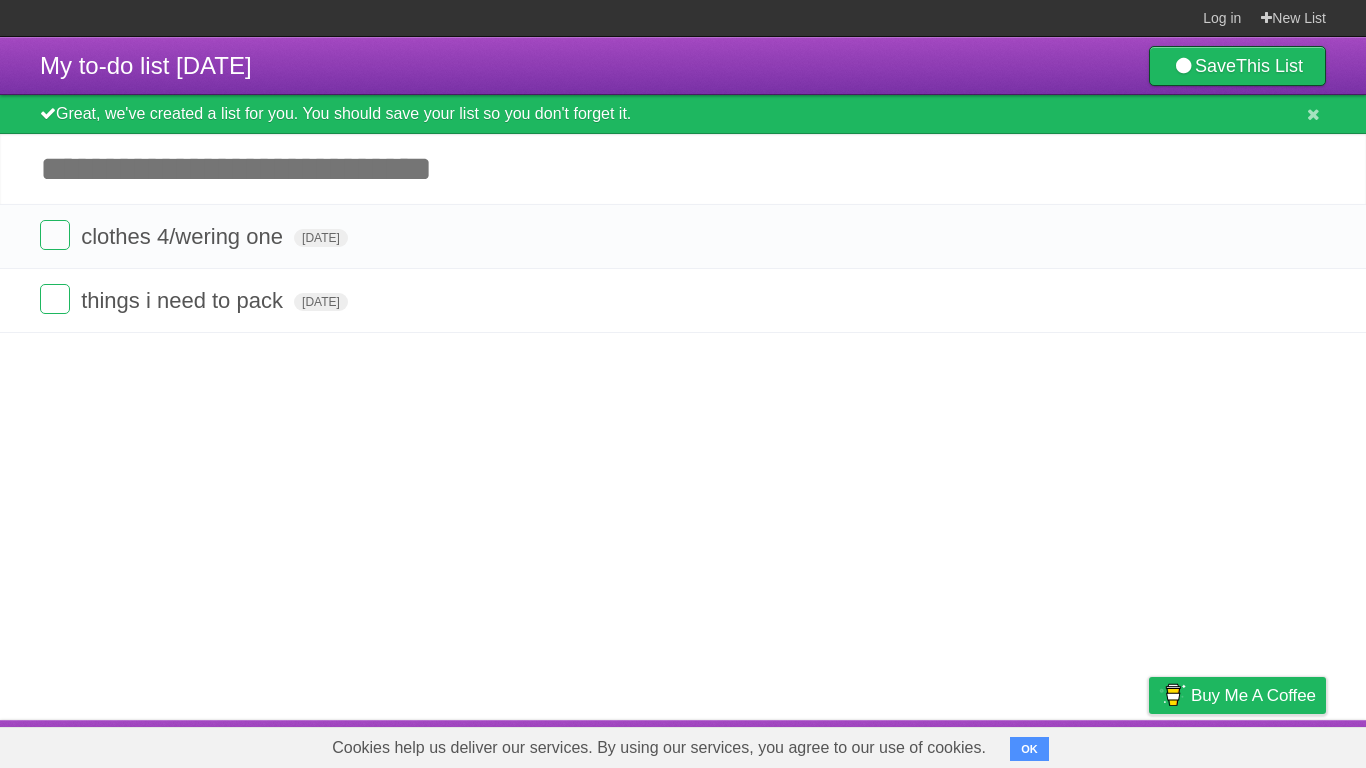 click on "Add another task" at bounding box center (683, 169) 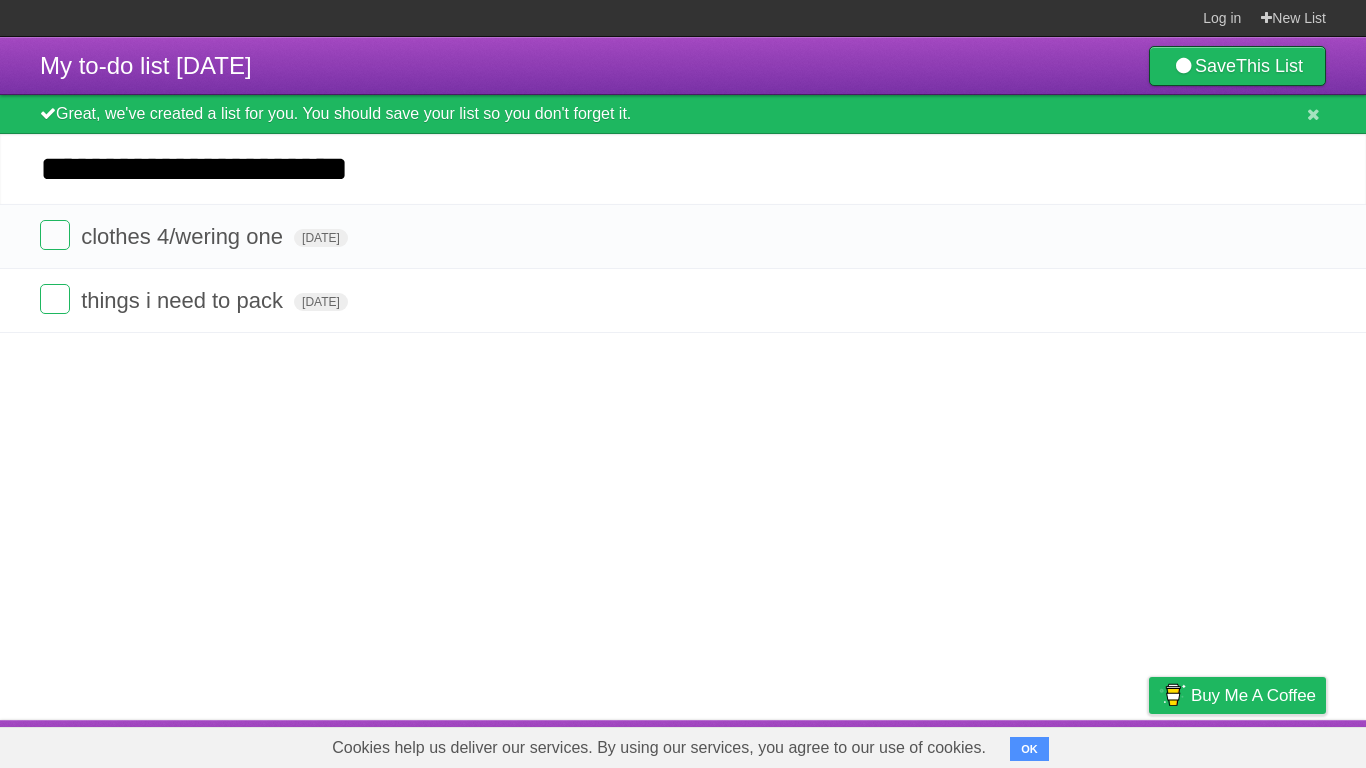 type on "**********" 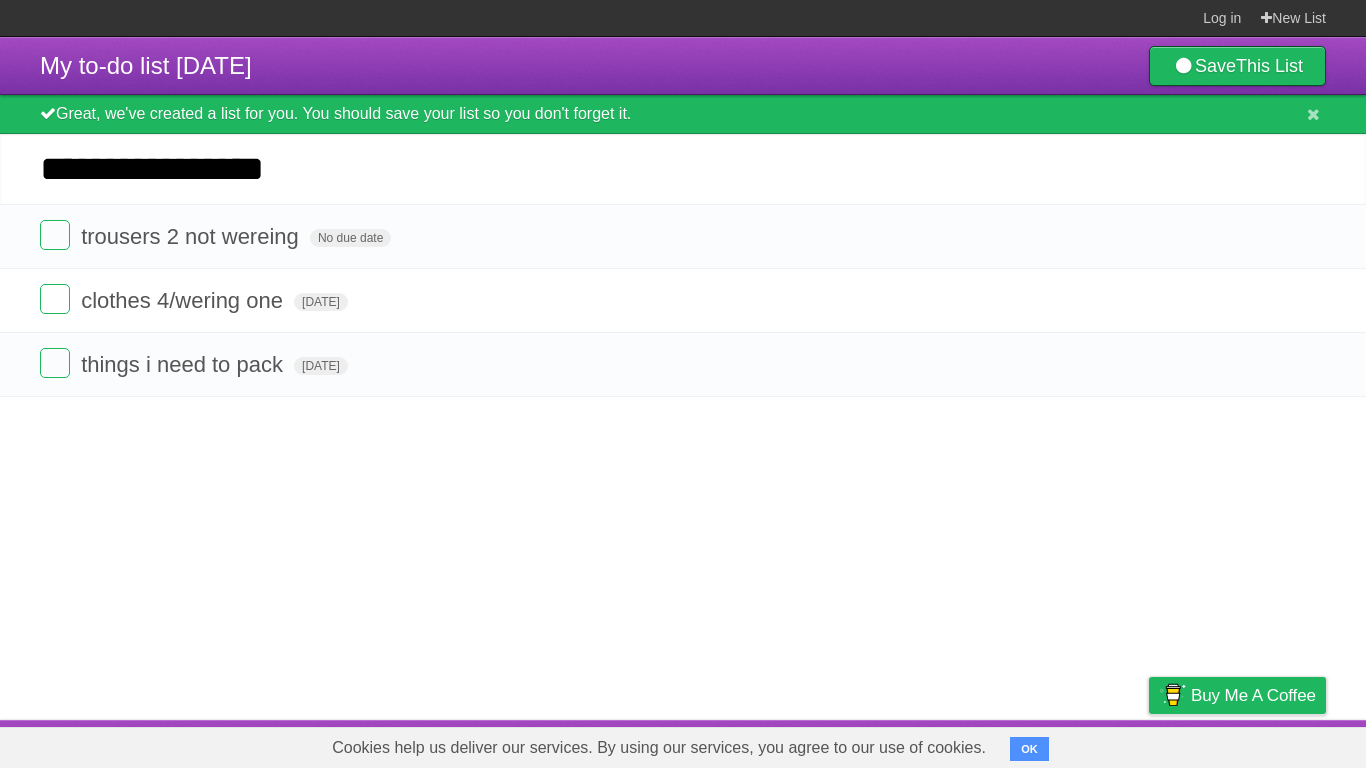 type on "**********" 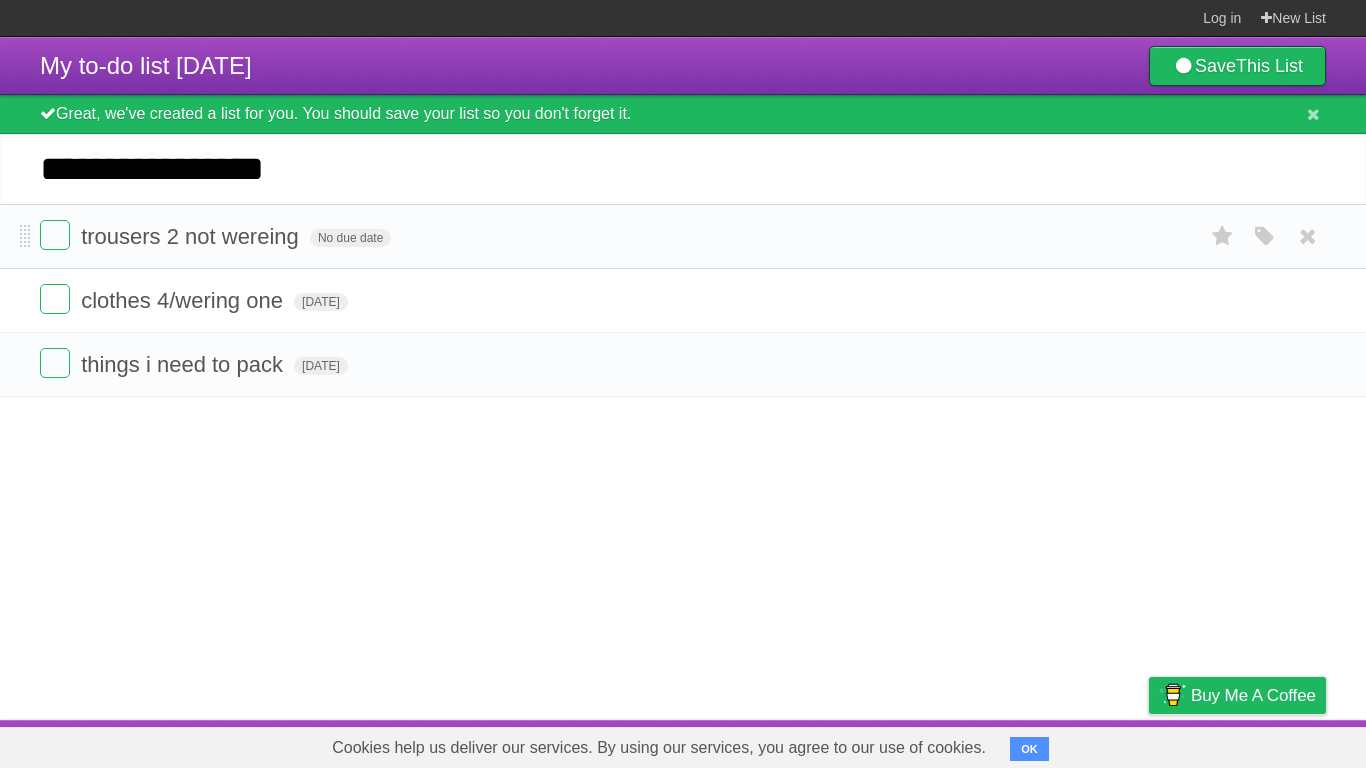 click on "*********" at bounding box center [0, 0] 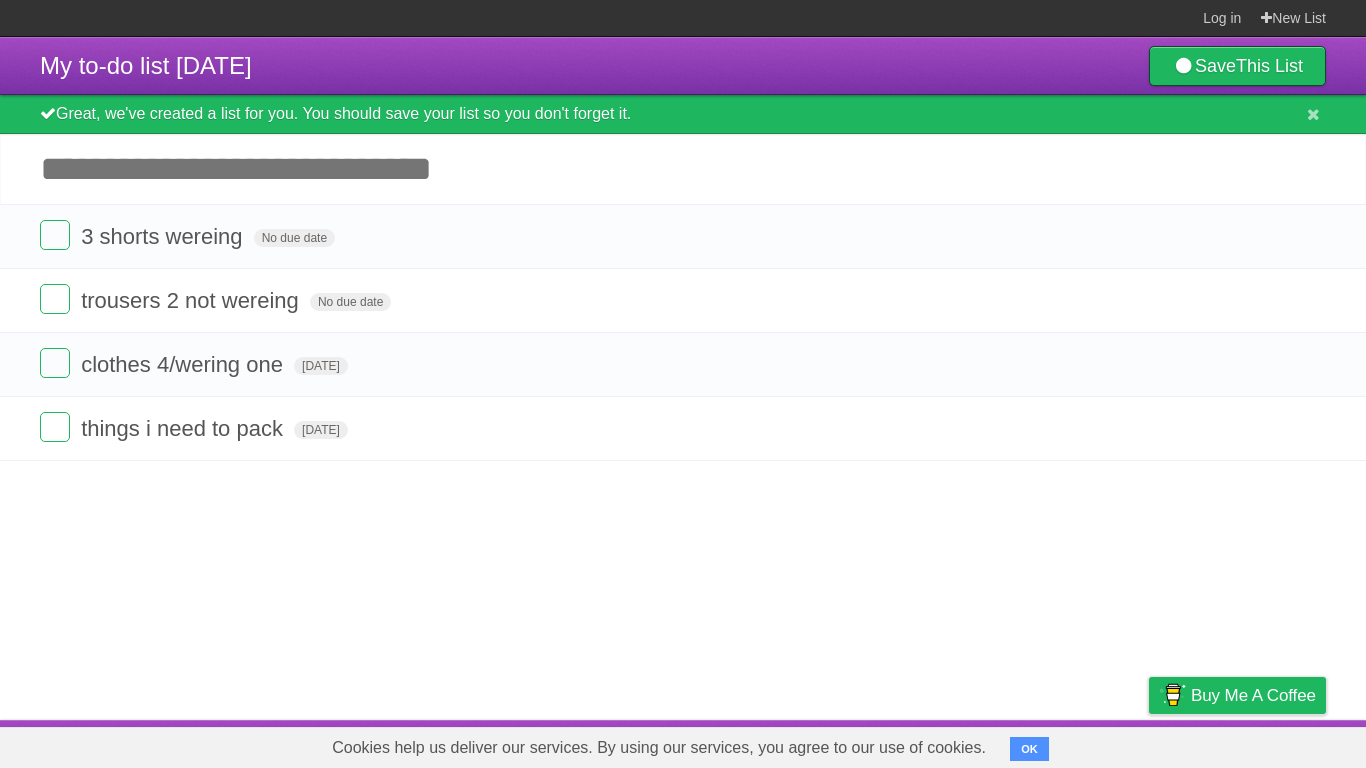 click on "Add another task" at bounding box center (683, 169) 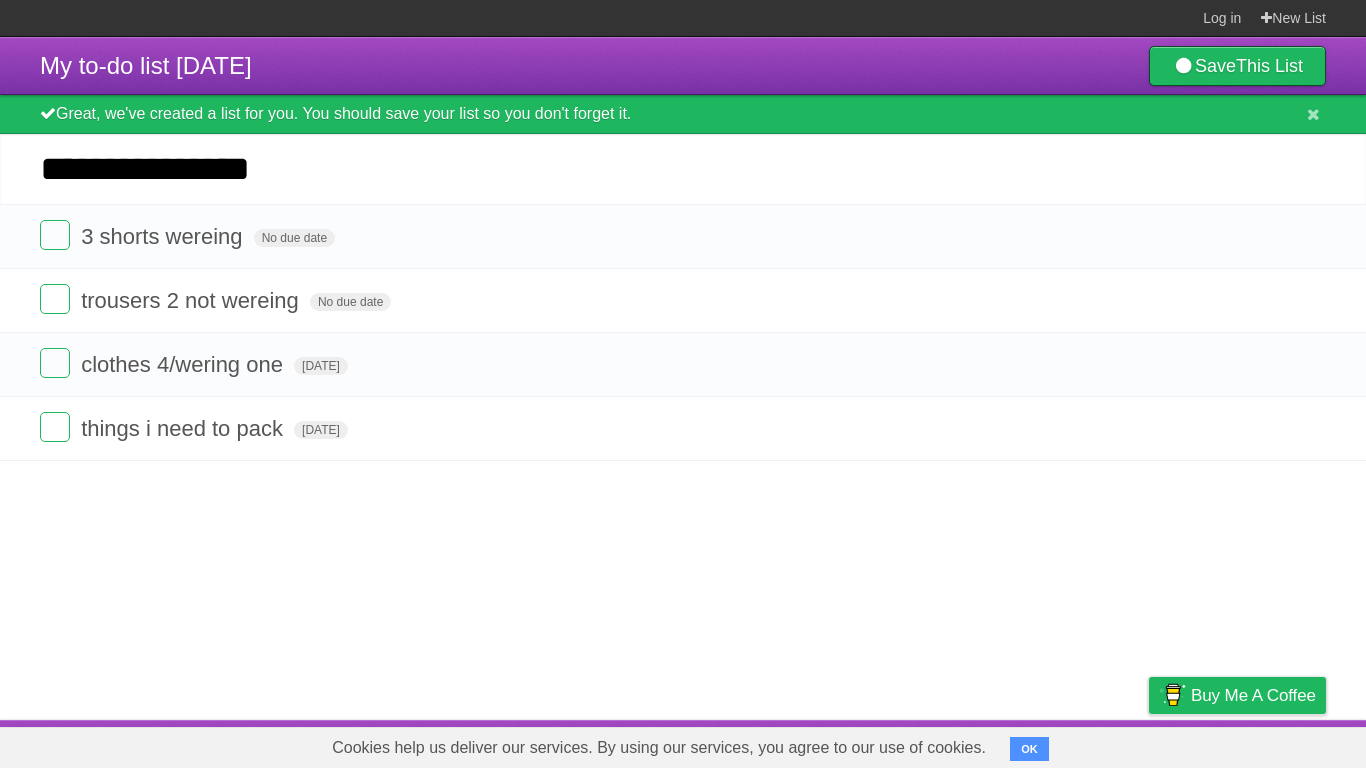 type on "**********" 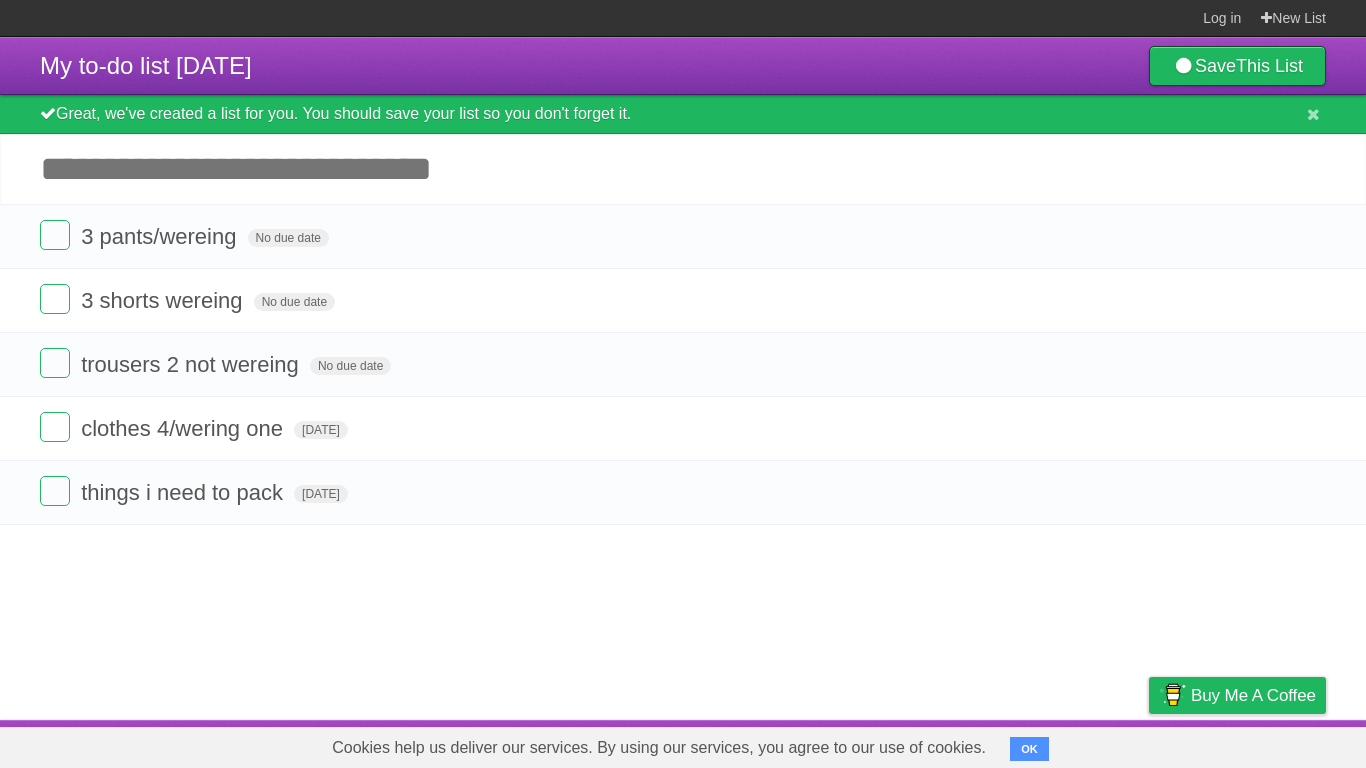 click on "Add another task" at bounding box center [683, 169] 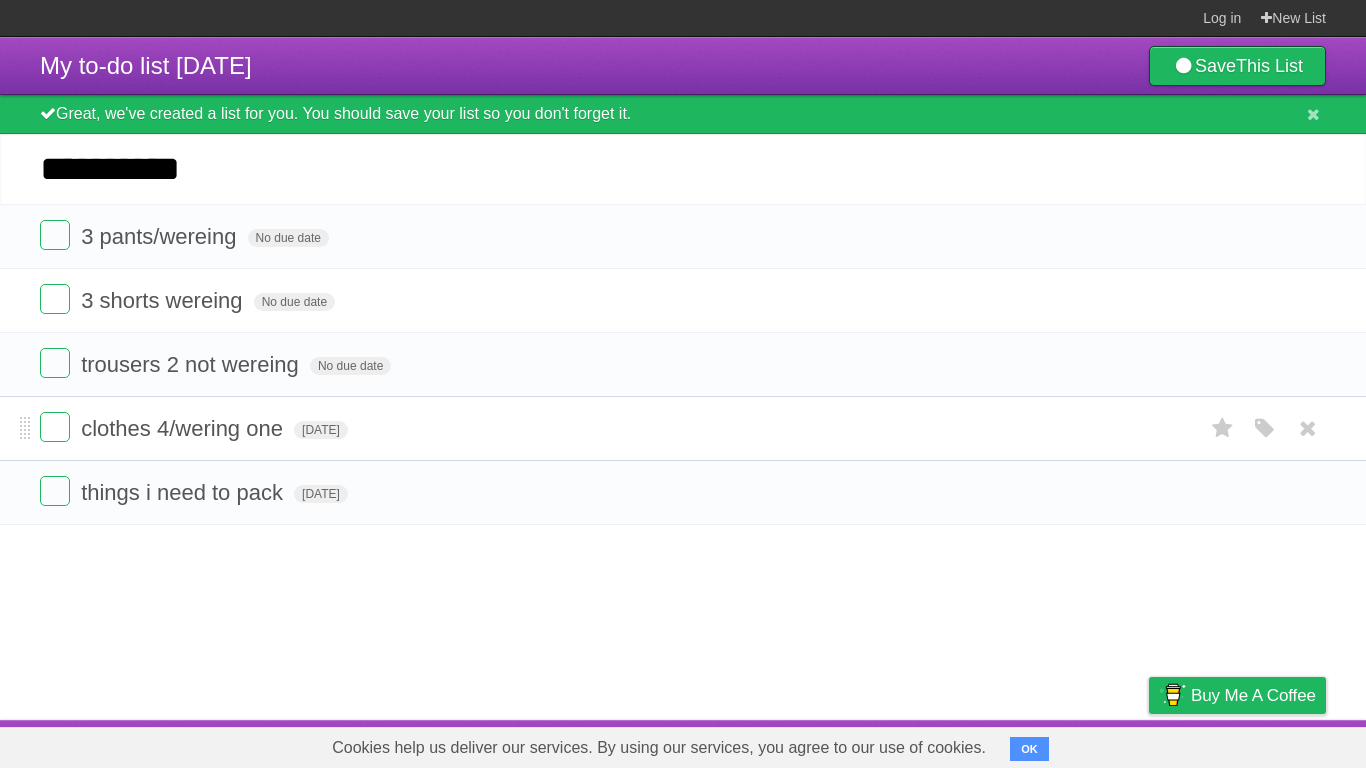 type on "**********" 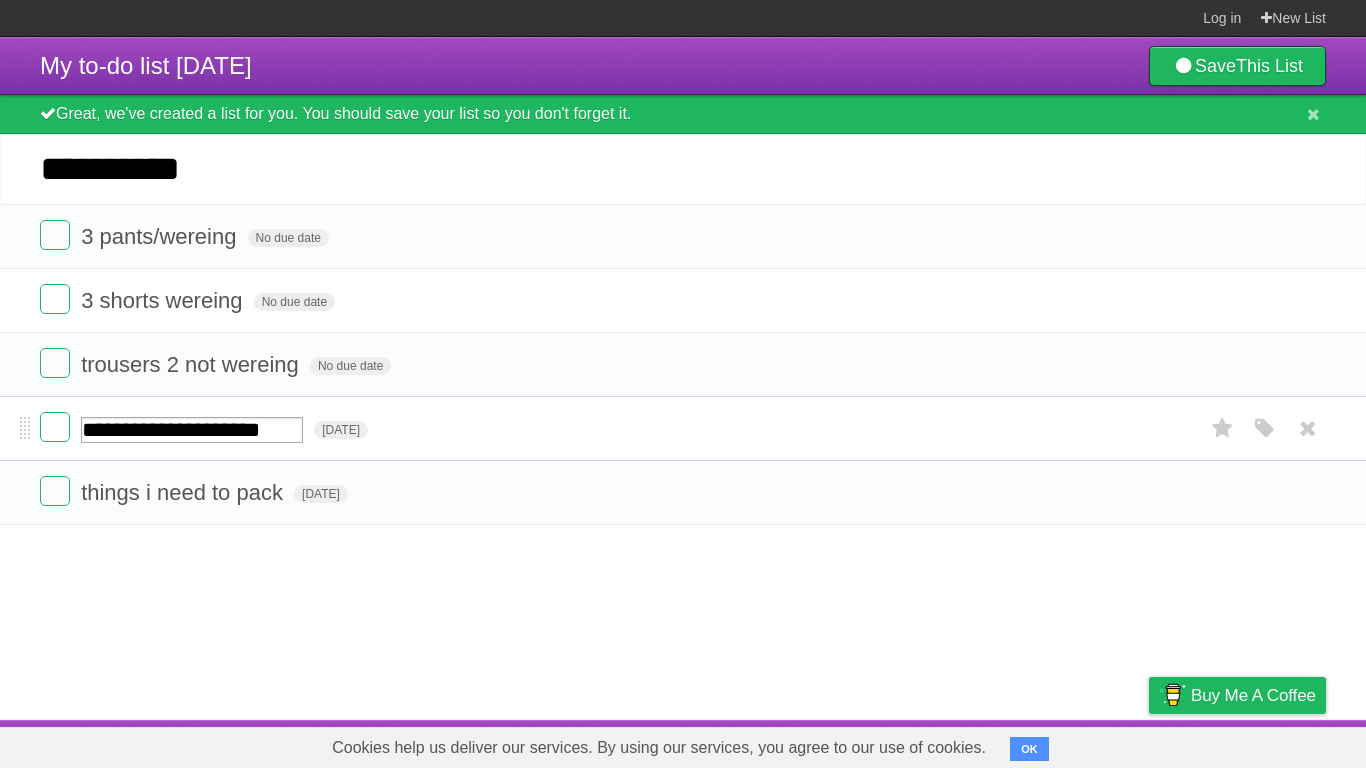 click on "**********" at bounding box center (192, 430) 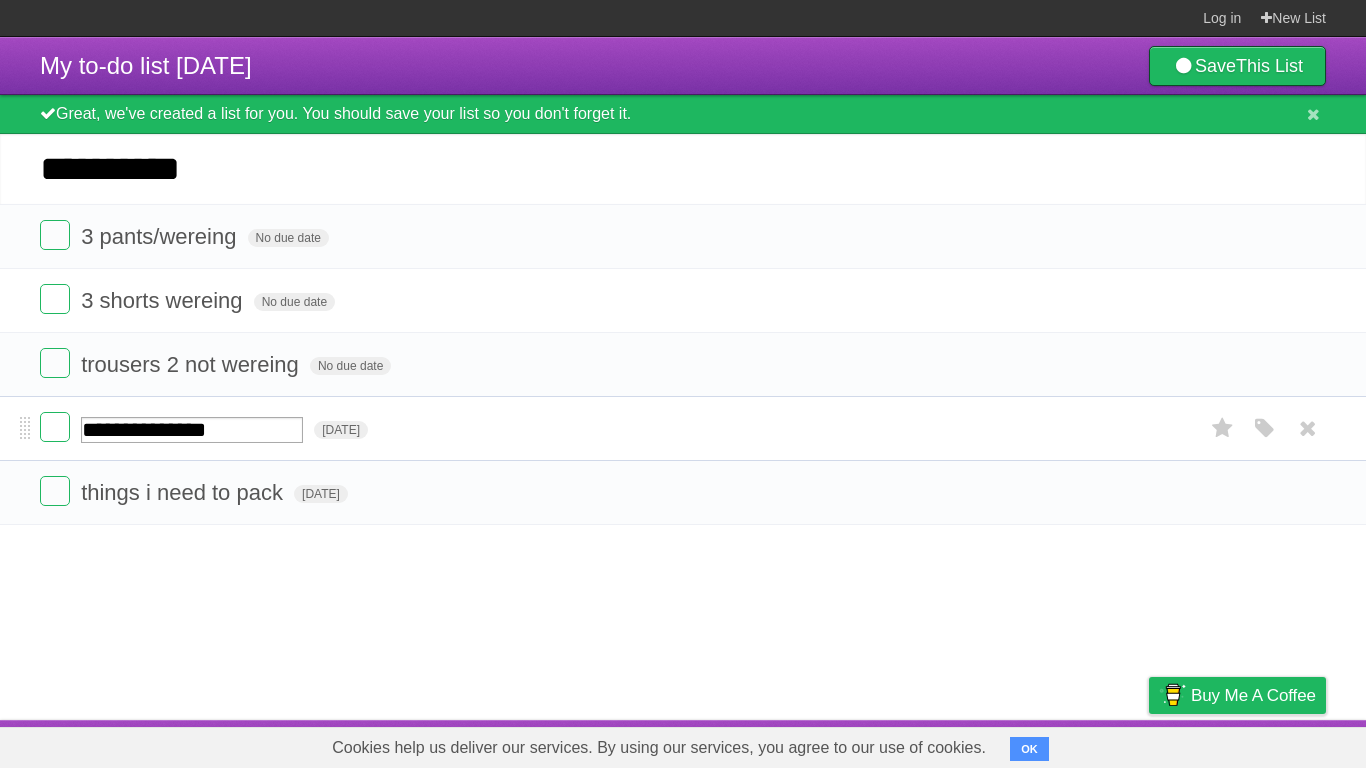 click on "**********" at bounding box center [192, 430] 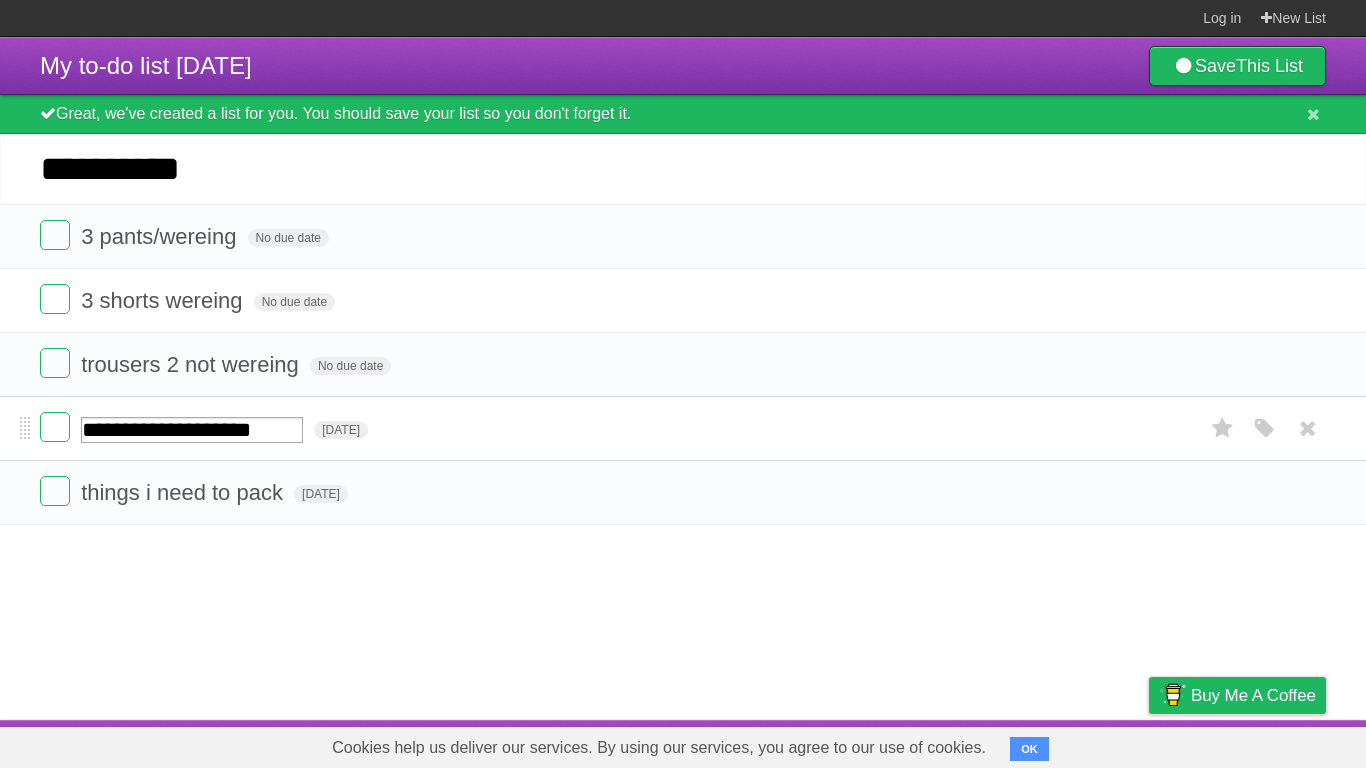 type on "**********" 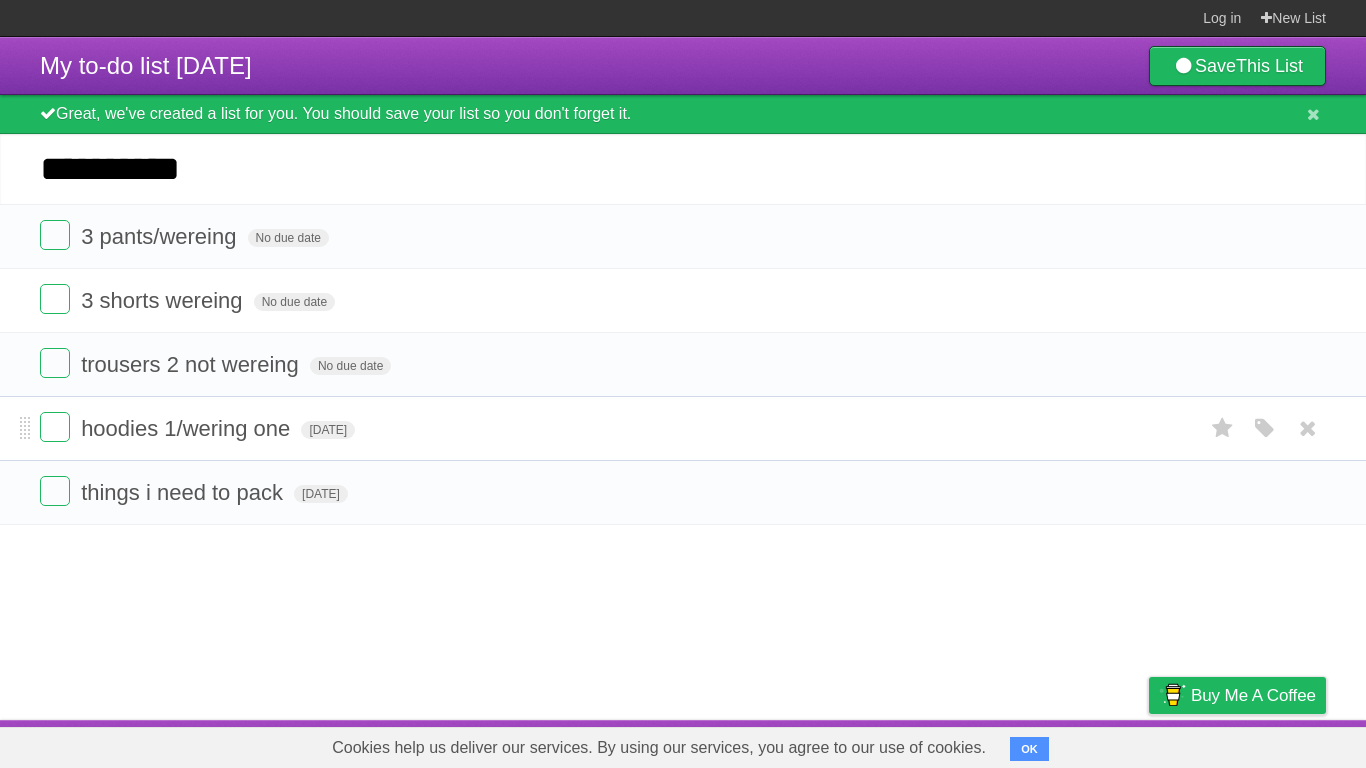 click on "**********" at bounding box center [683, 169] 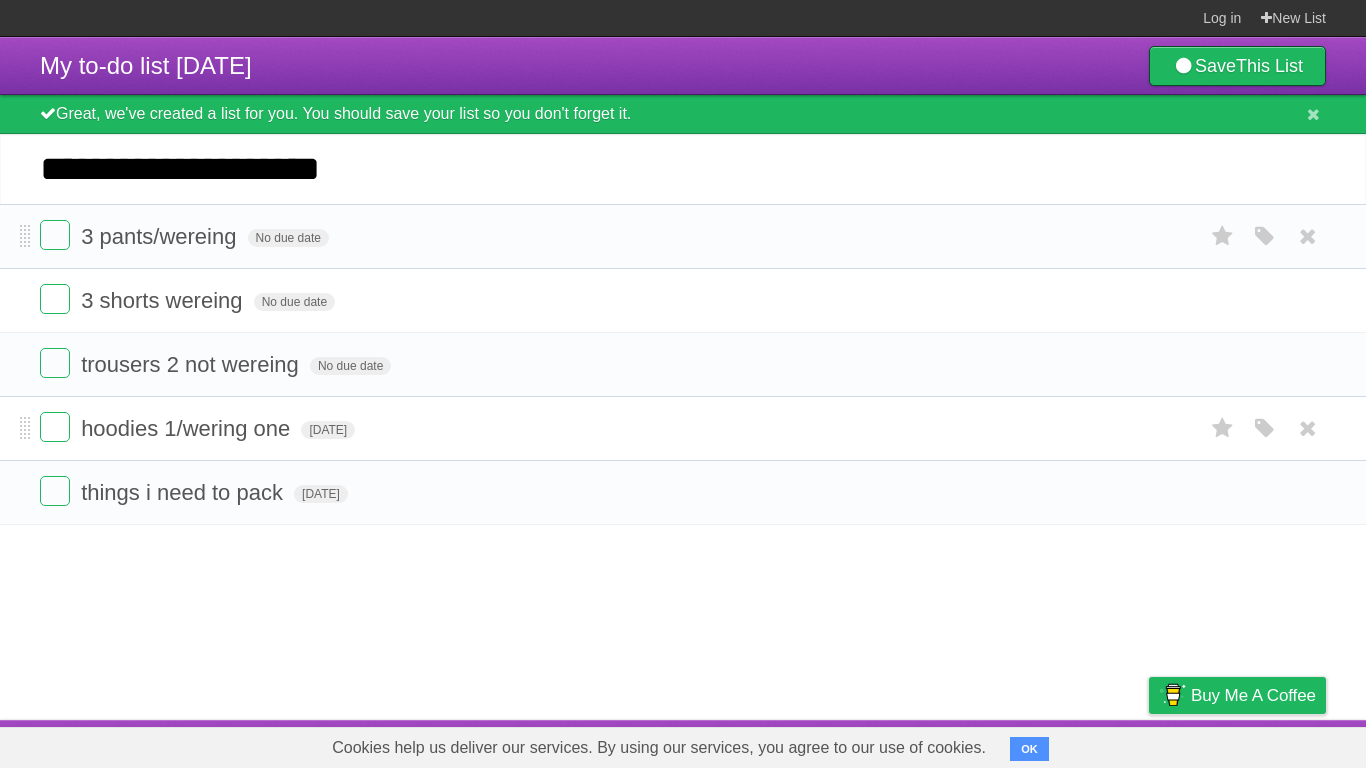 type on "**********" 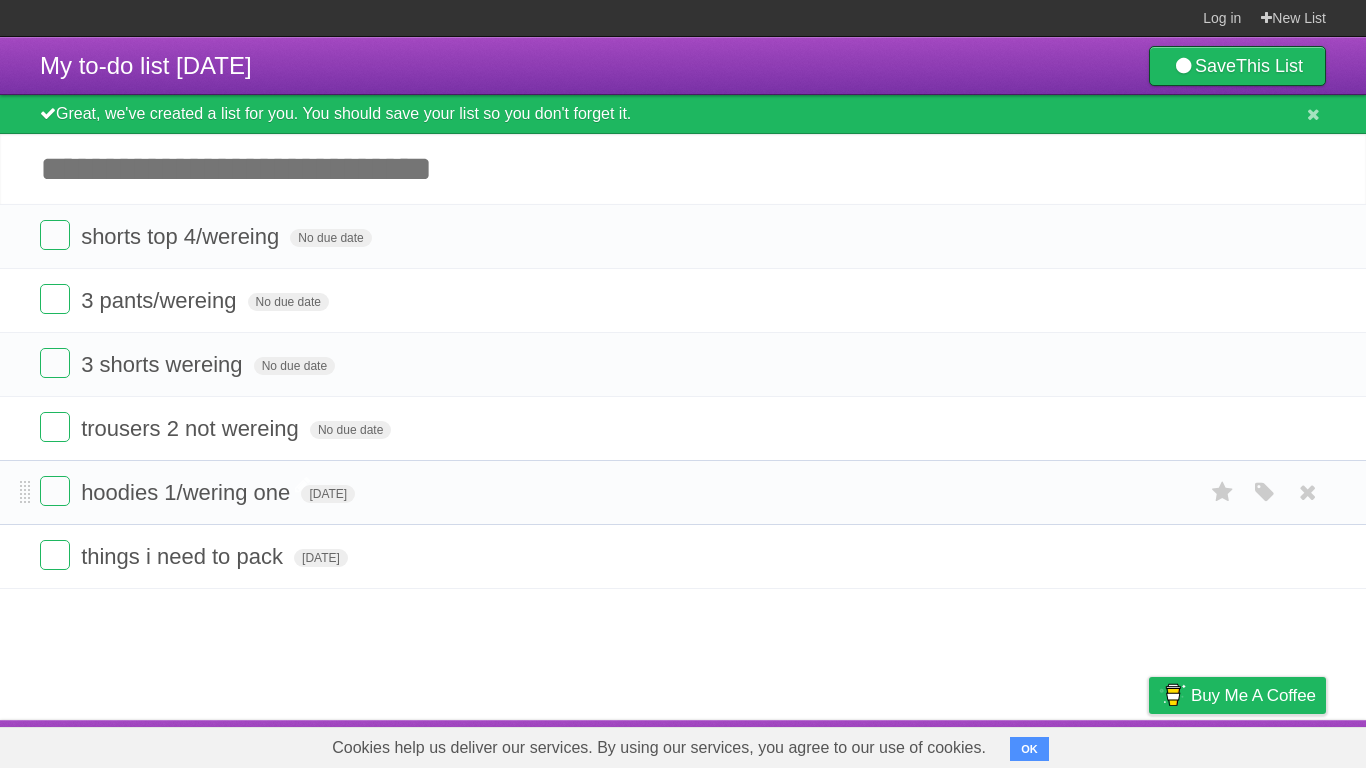 click on "Add another task" at bounding box center (683, 169) 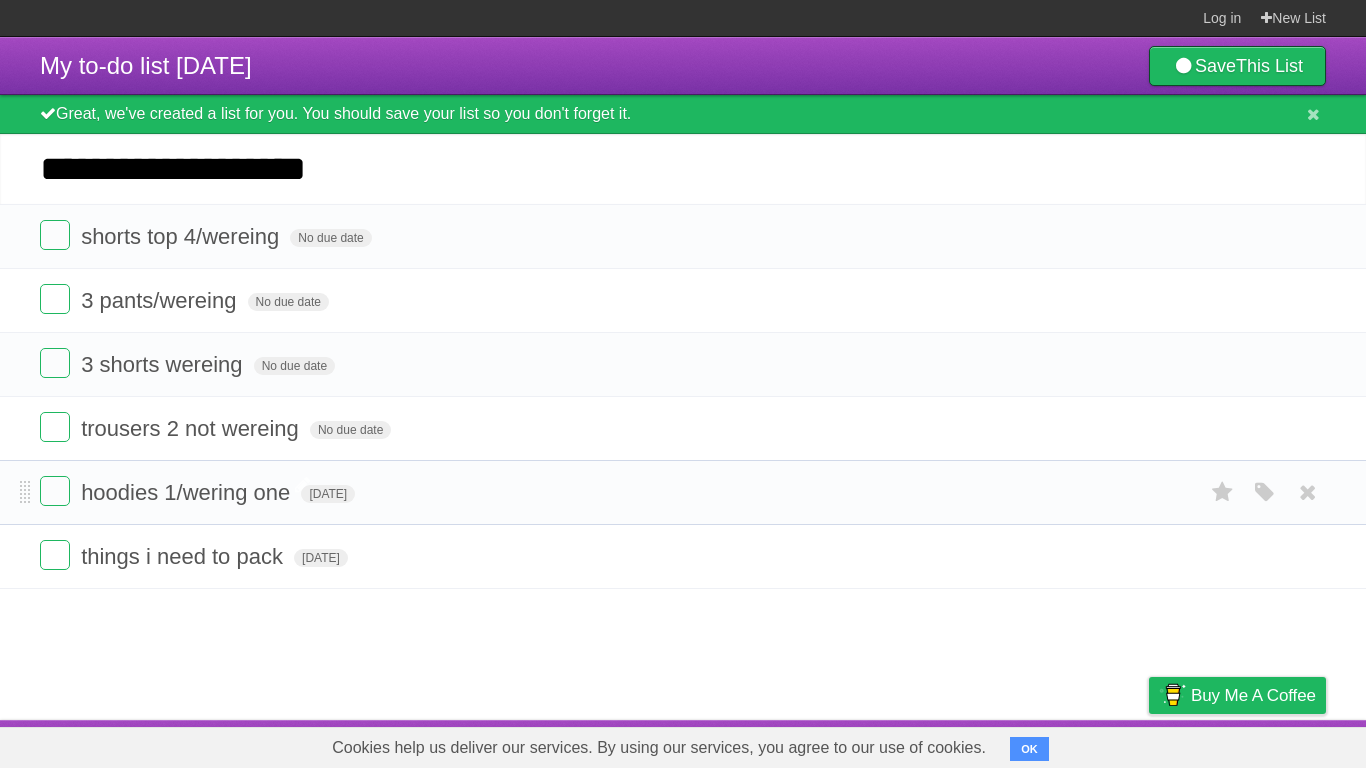 type on "**********" 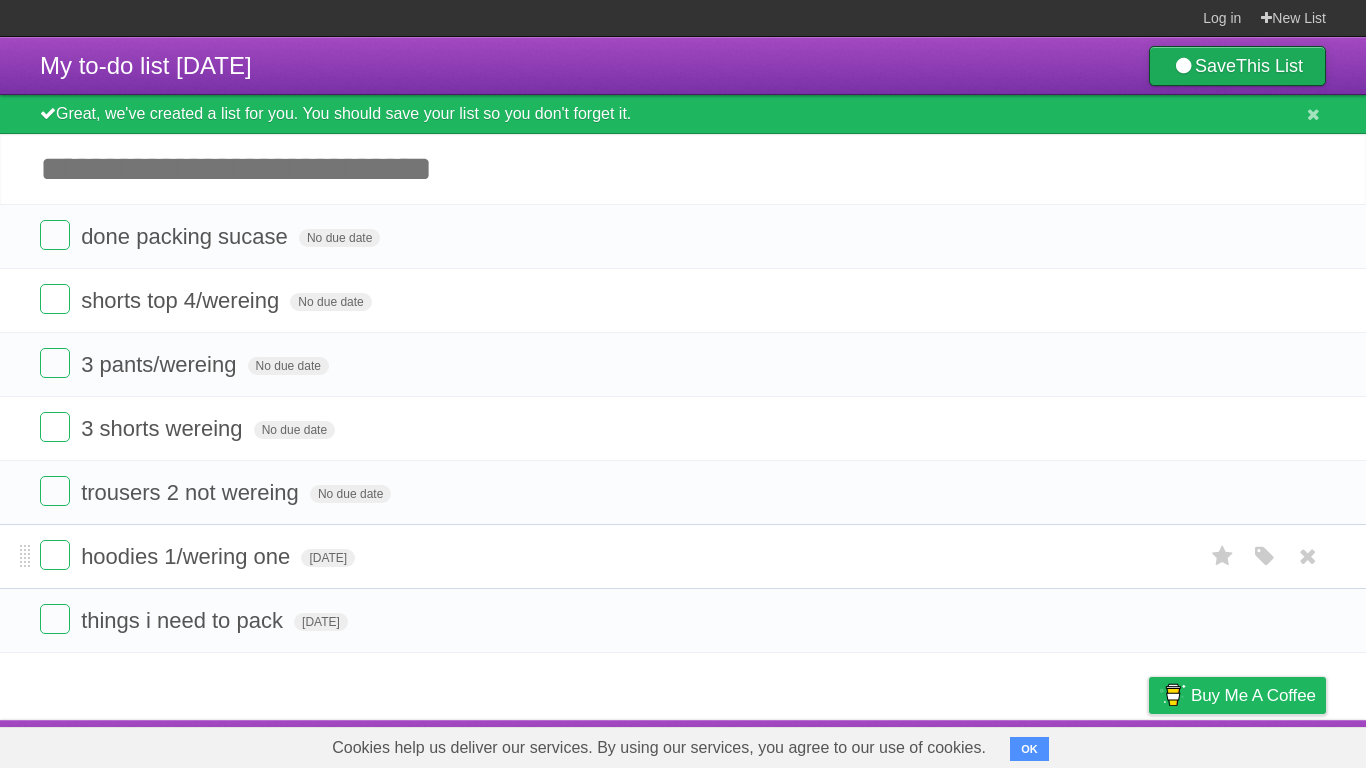 click on "Save  This List" at bounding box center (1237, 66) 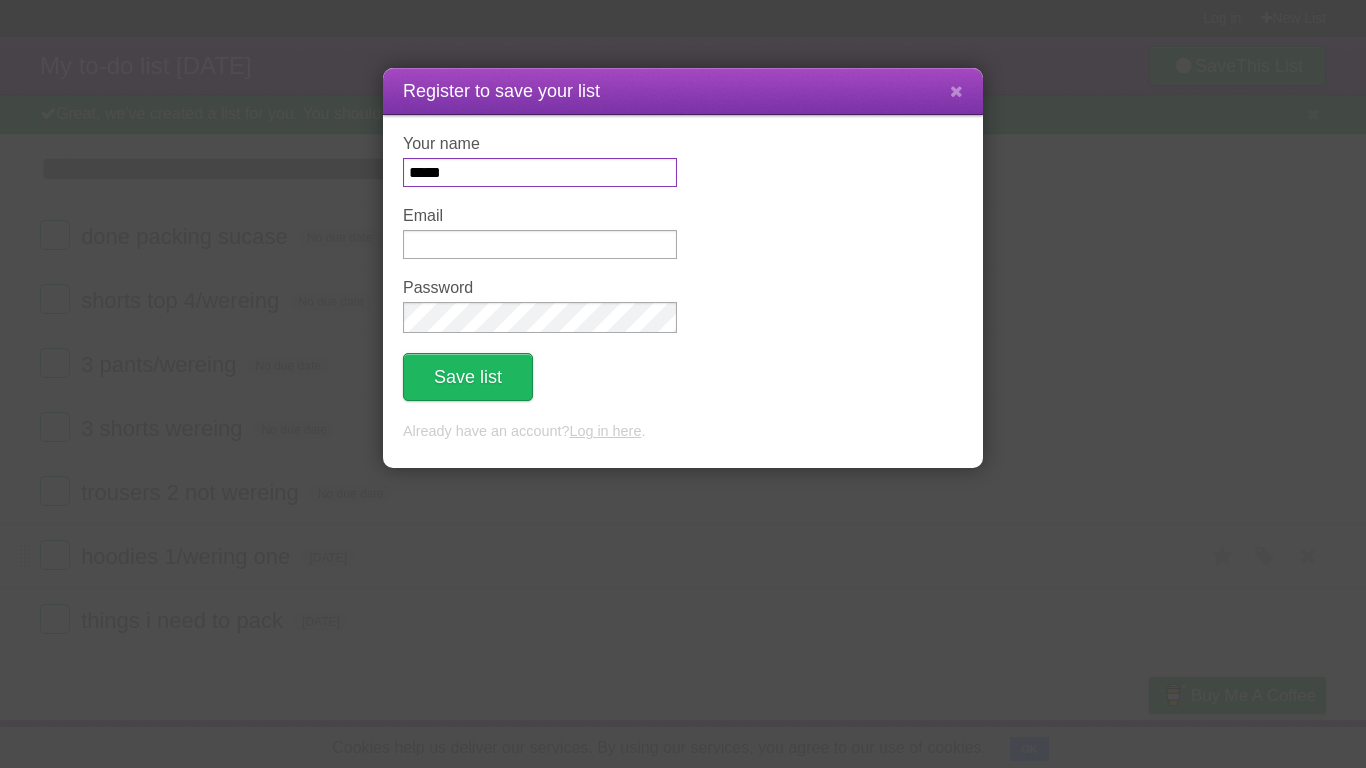 type on "*****" 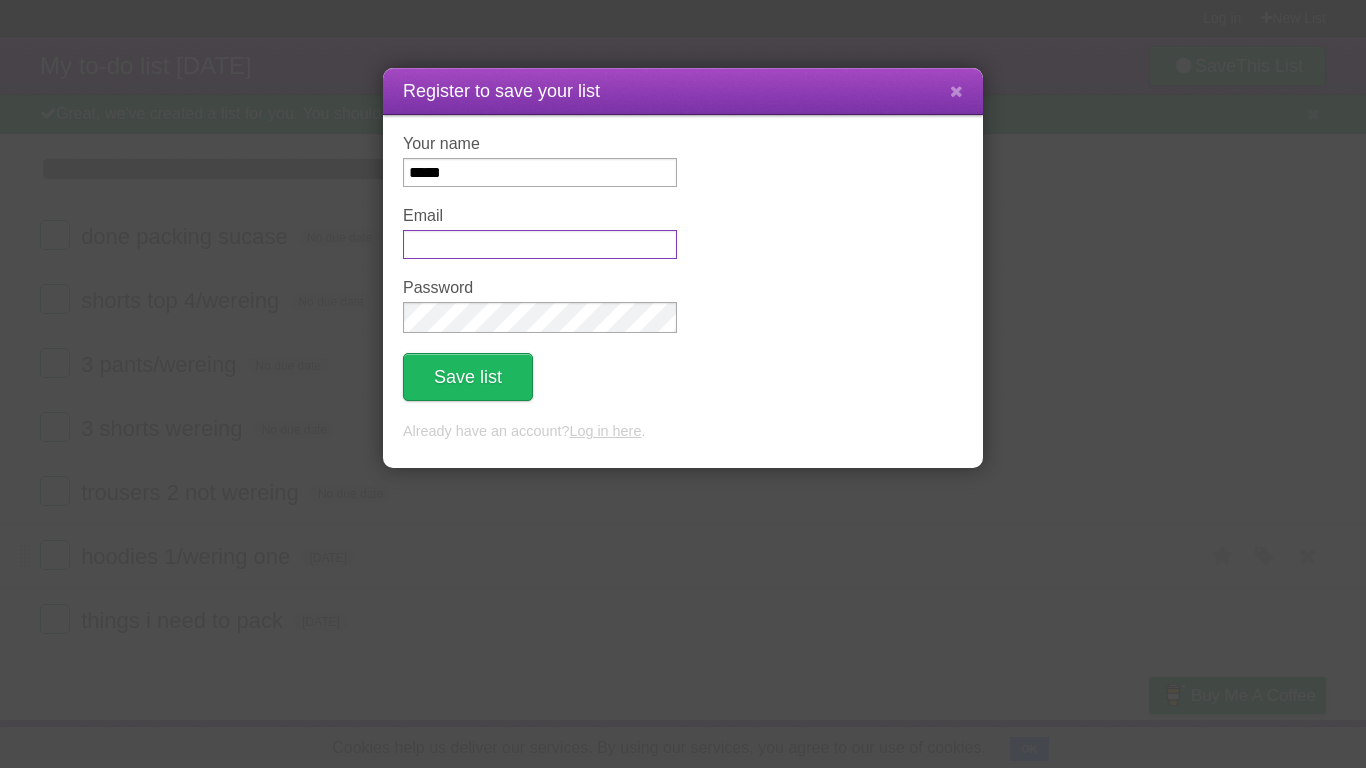 click on "Email" at bounding box center (540, 244) 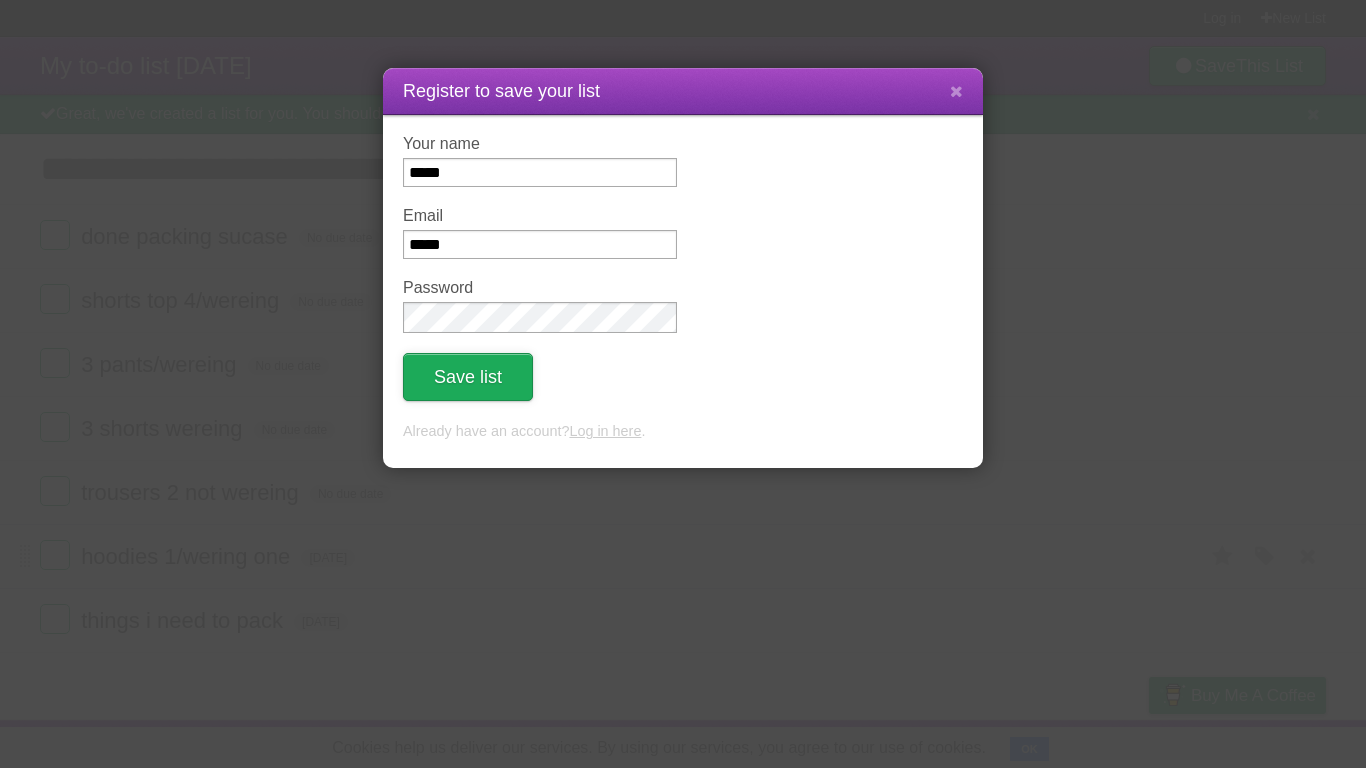 click on "Save list" at bounding box center (468, 377) 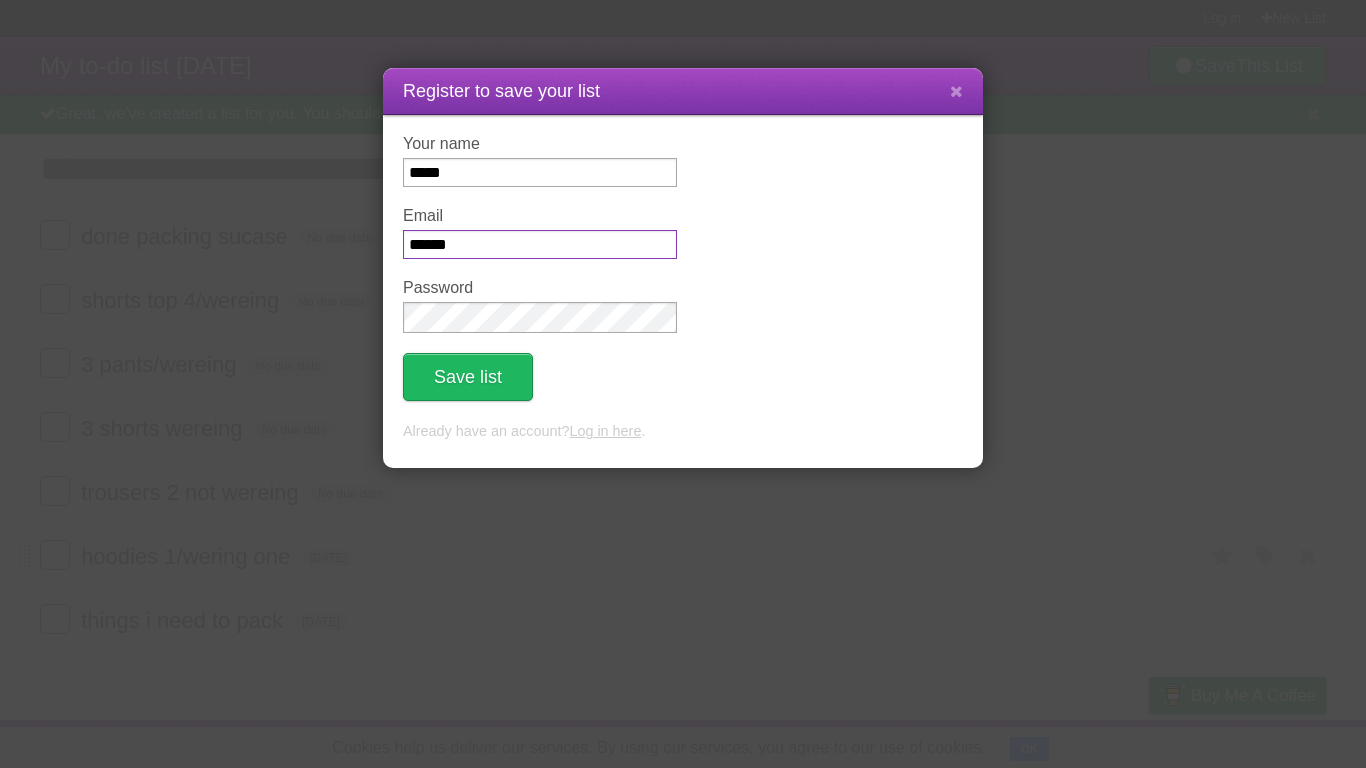 click on "Save list" at bounding box center [468, 377] 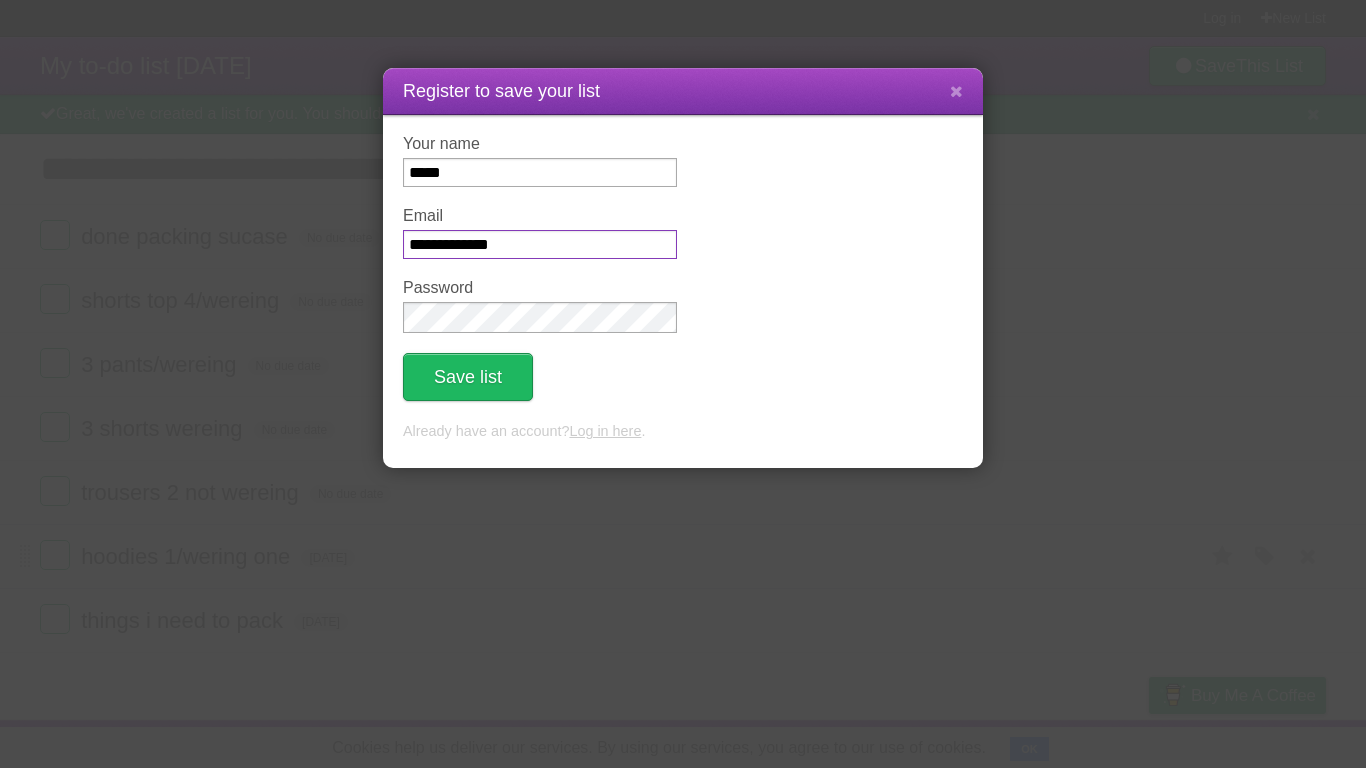 click on "Save list" at bounding box center [468, 377] 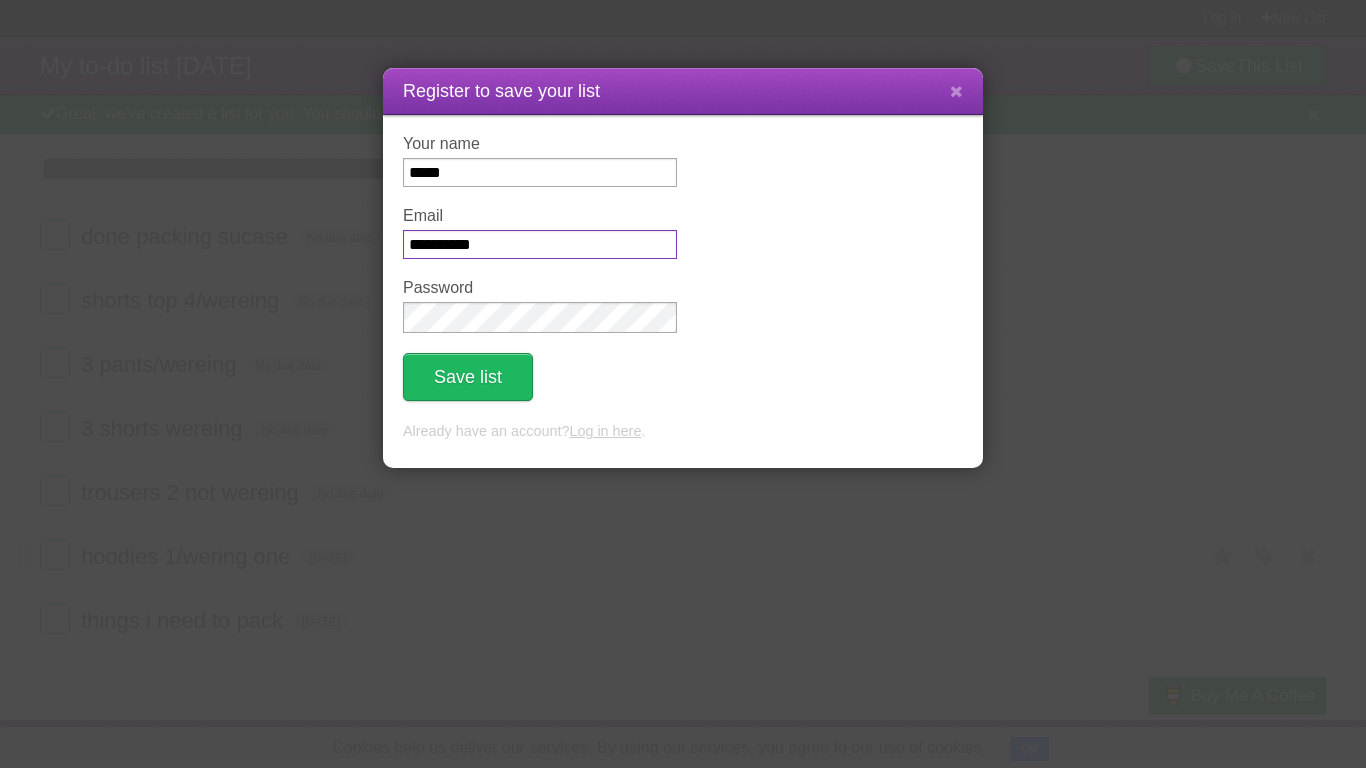 type on "**********" 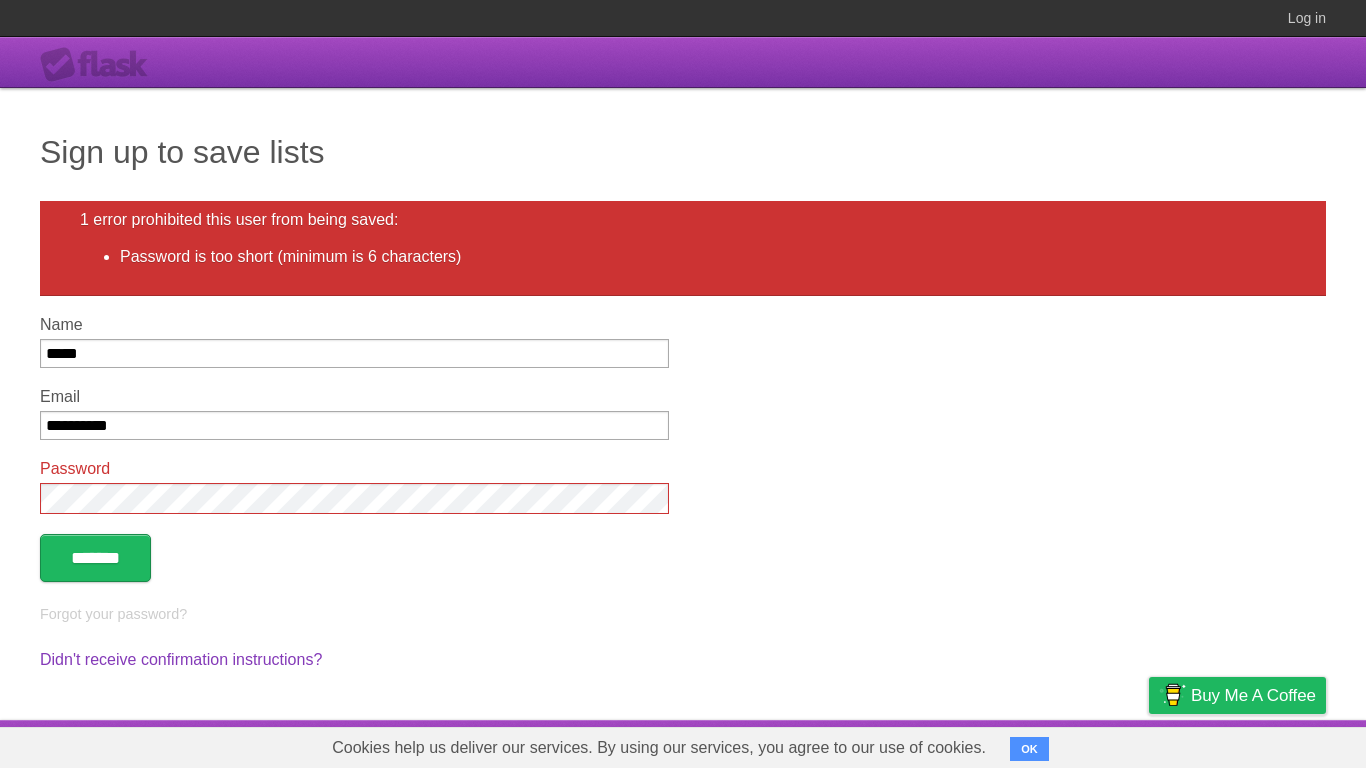 scroll, scrollTop: 0, scrollLeft: 0, axis: both 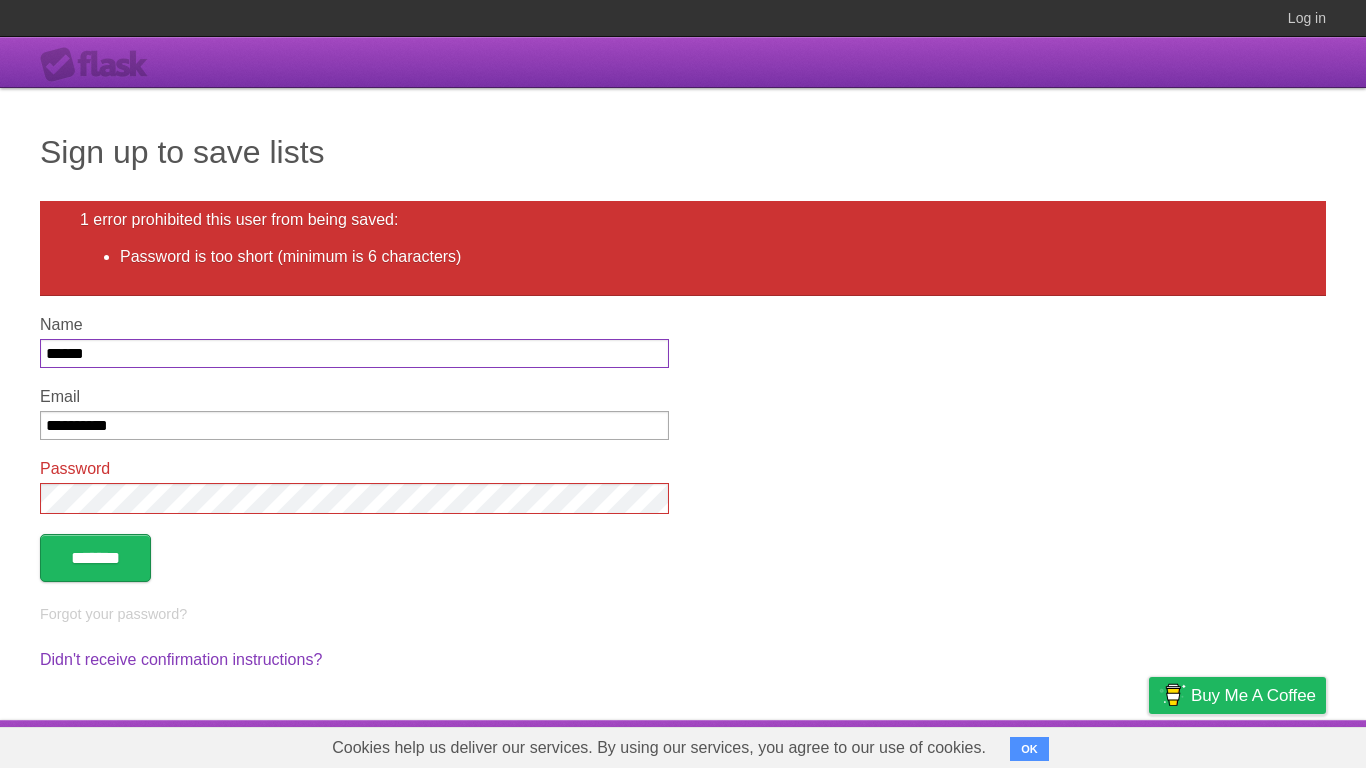type on "******" 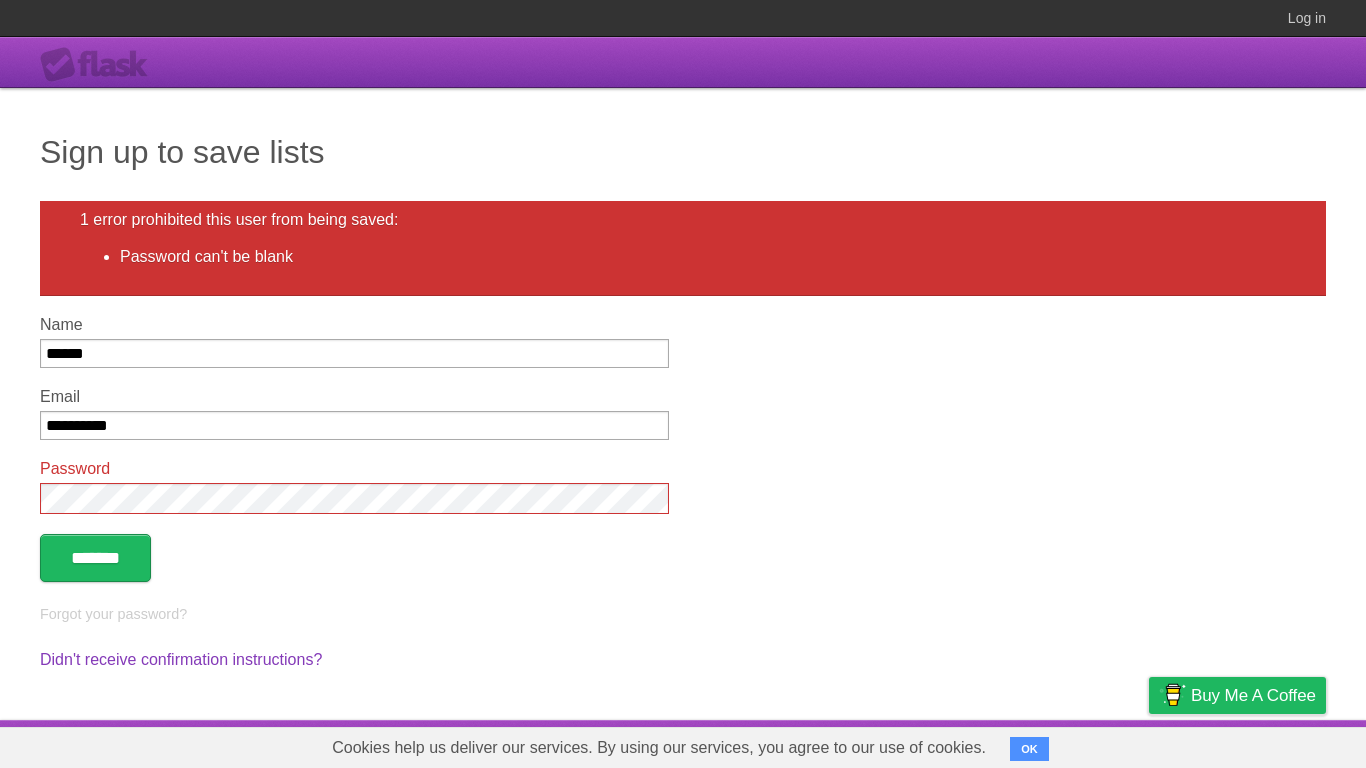 scroll, scrollTop: 0, scrollLeft: 0, axis: both 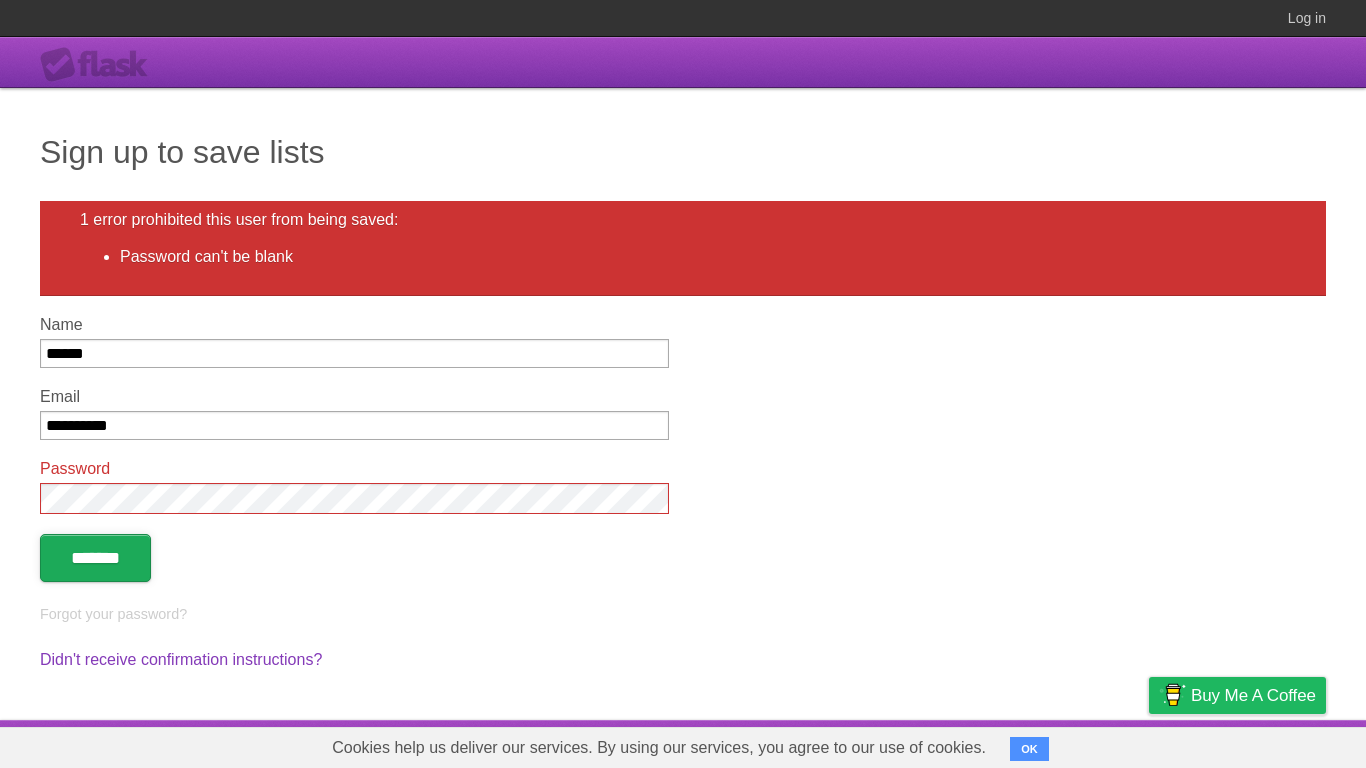 click on "*******" at bounding box center (95, 558) 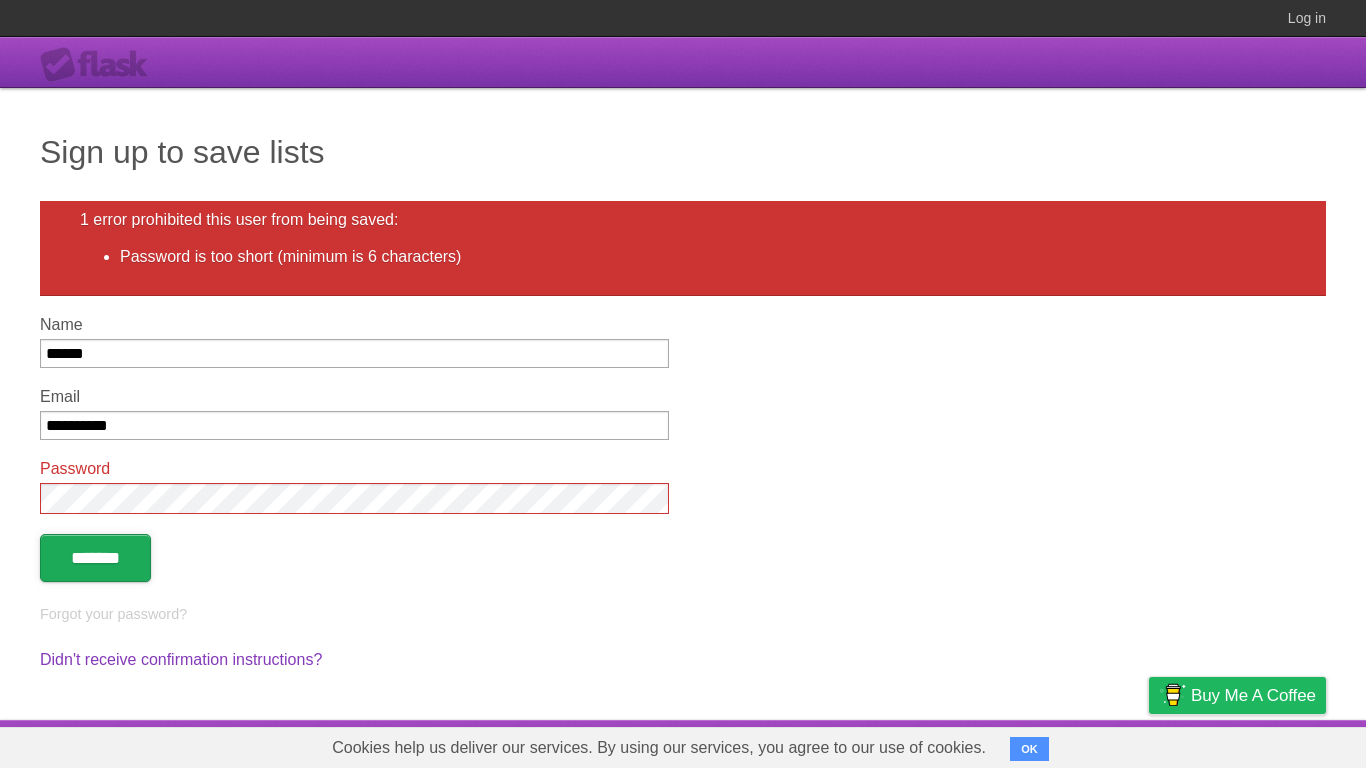 scroll, scrollTop: 0, scrollLeft: 0, axis: both 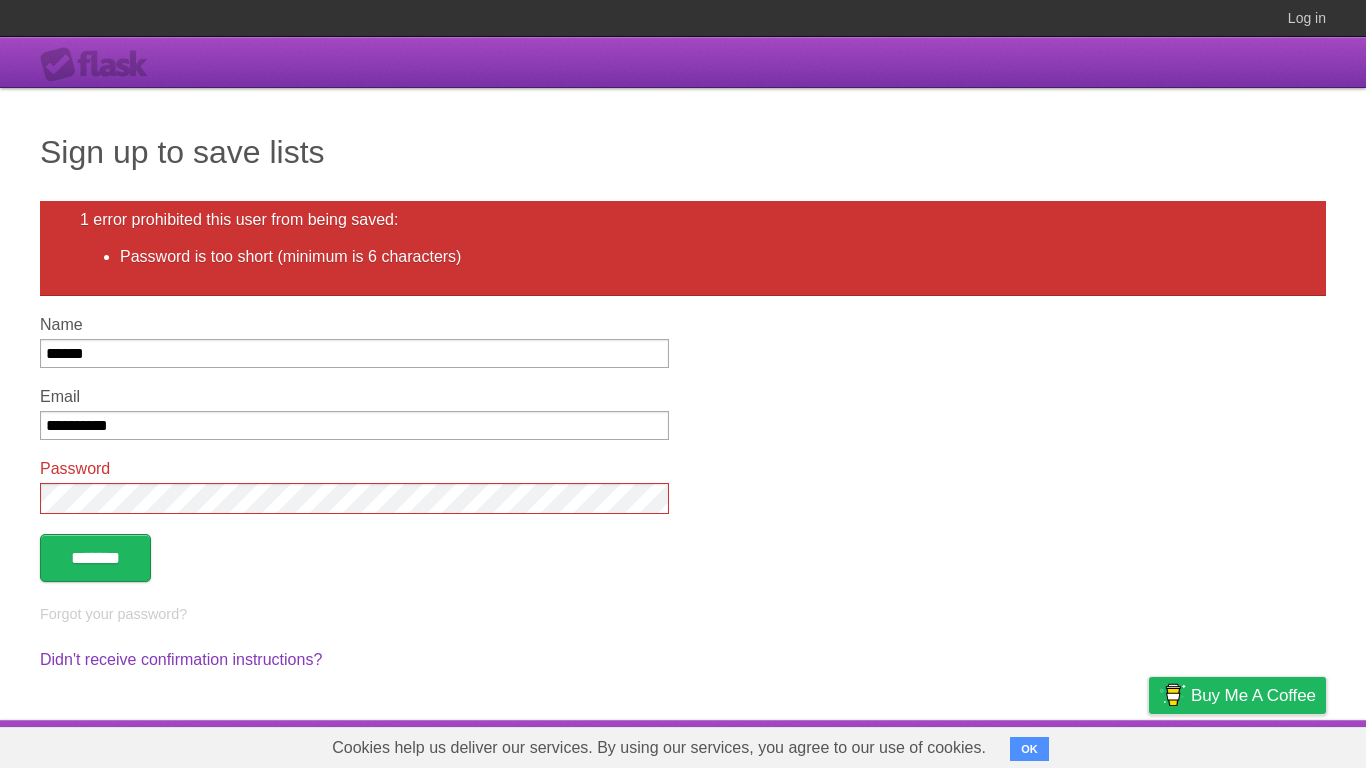 click on "*******" at bounding box center [95, 558] 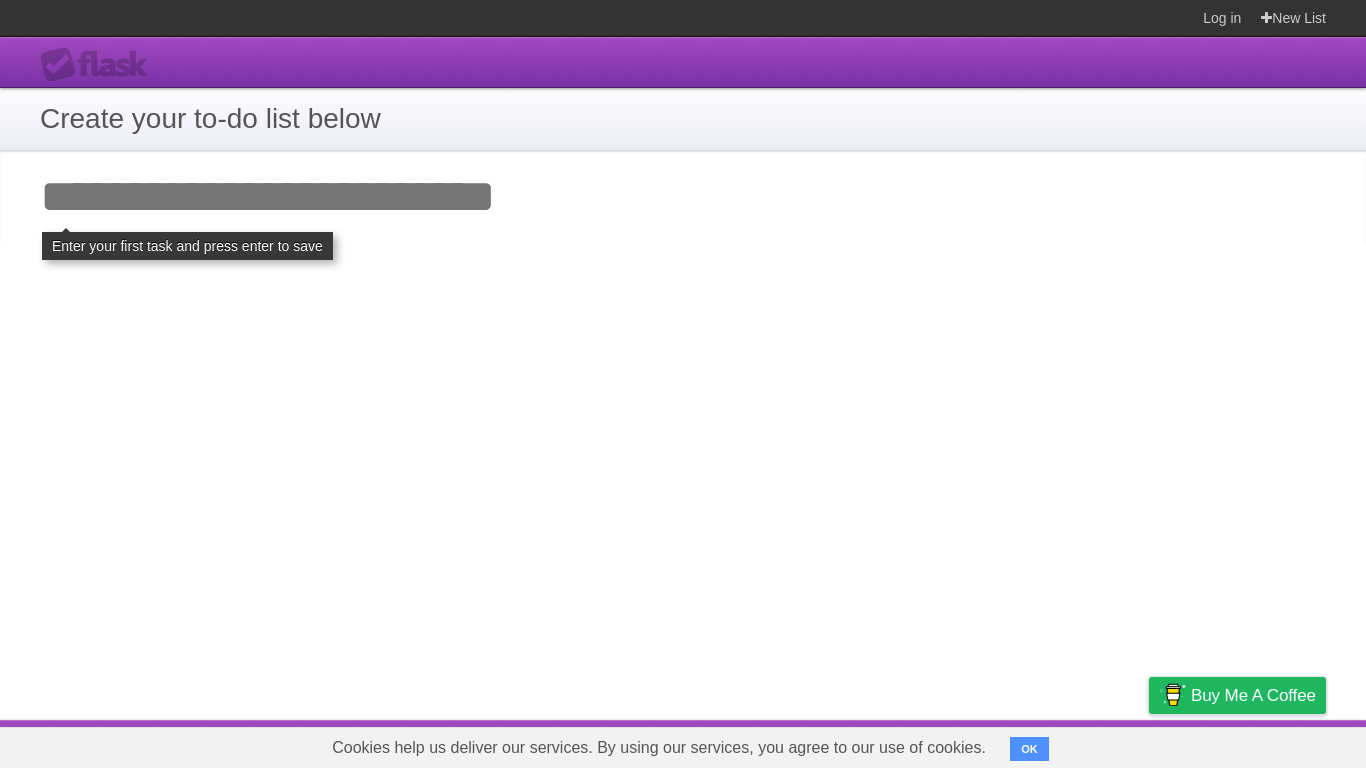 scroll, scrollTop: 0, scrollLeft: 0, axis: both 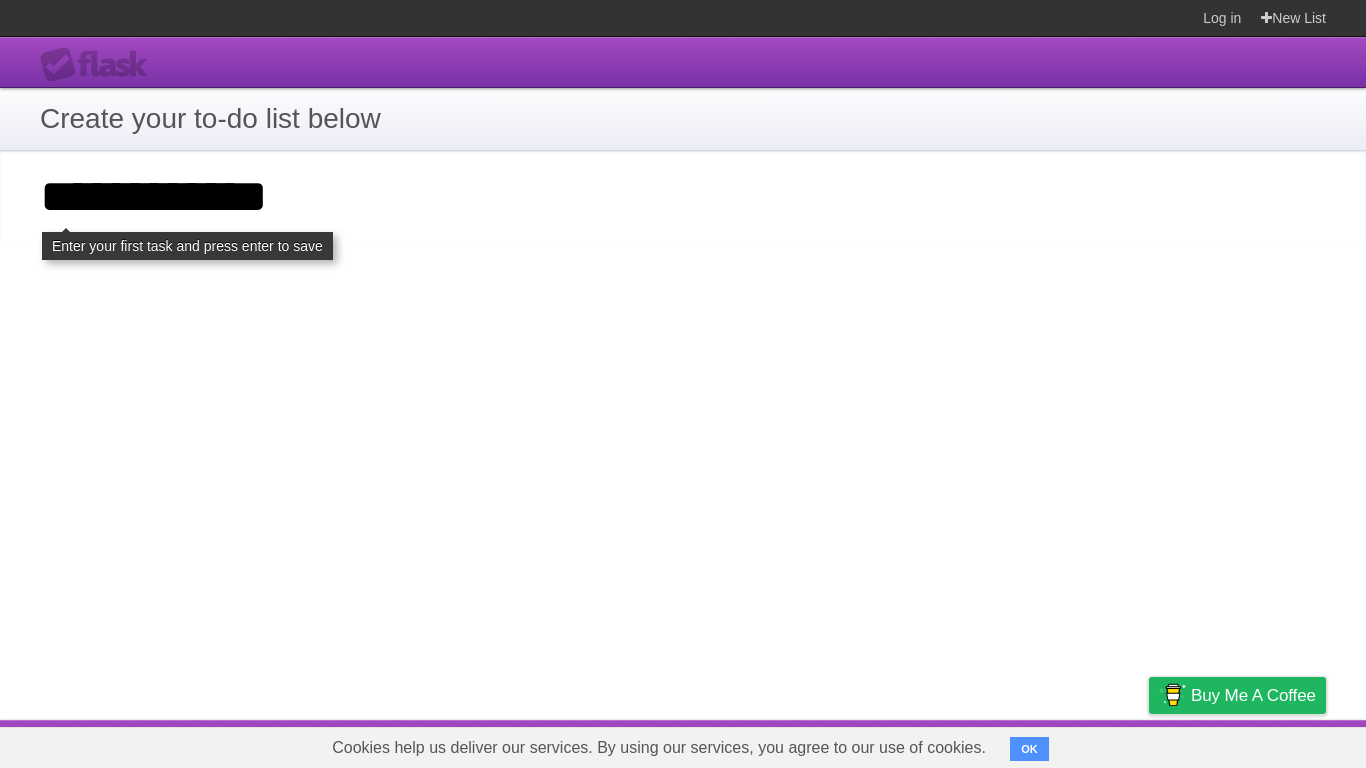 type on "**********" 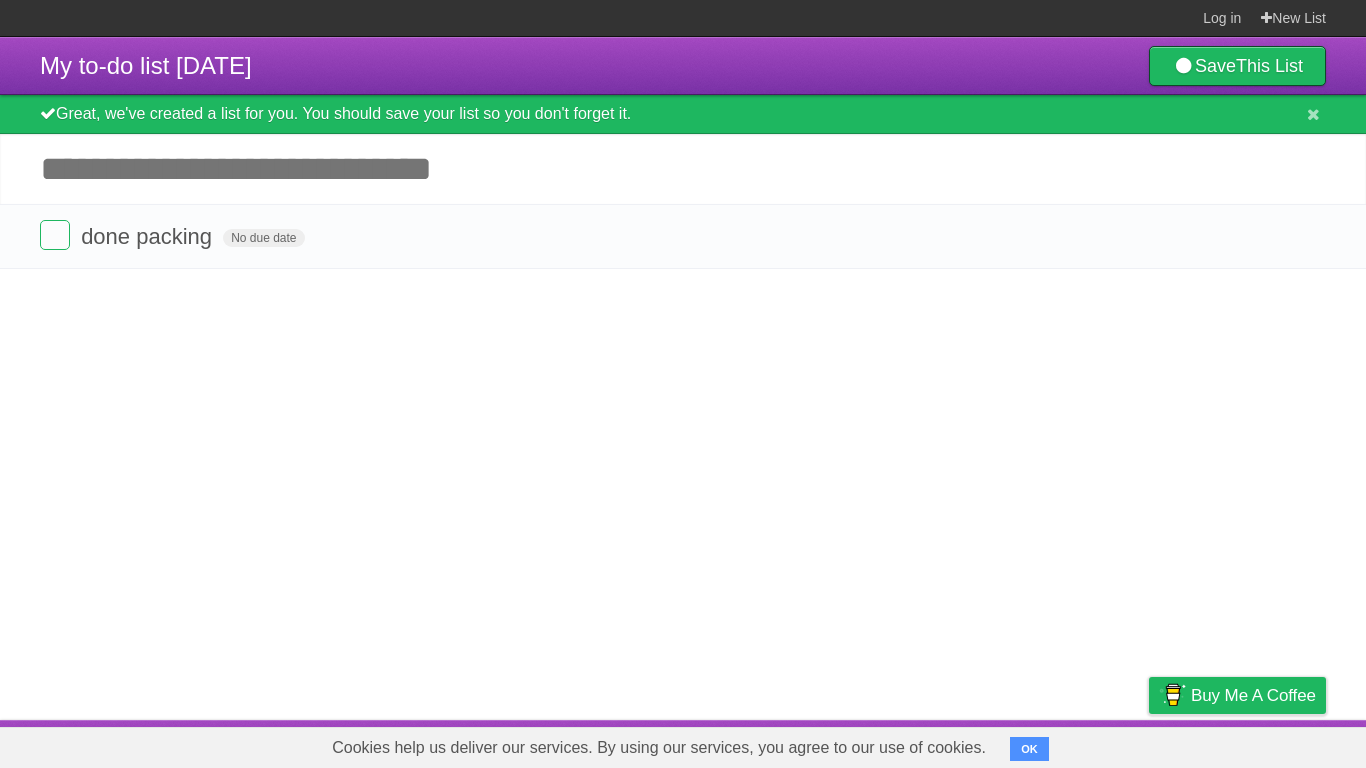 scroll, scrollTop: 0, scrollLeft: 0, axis: both 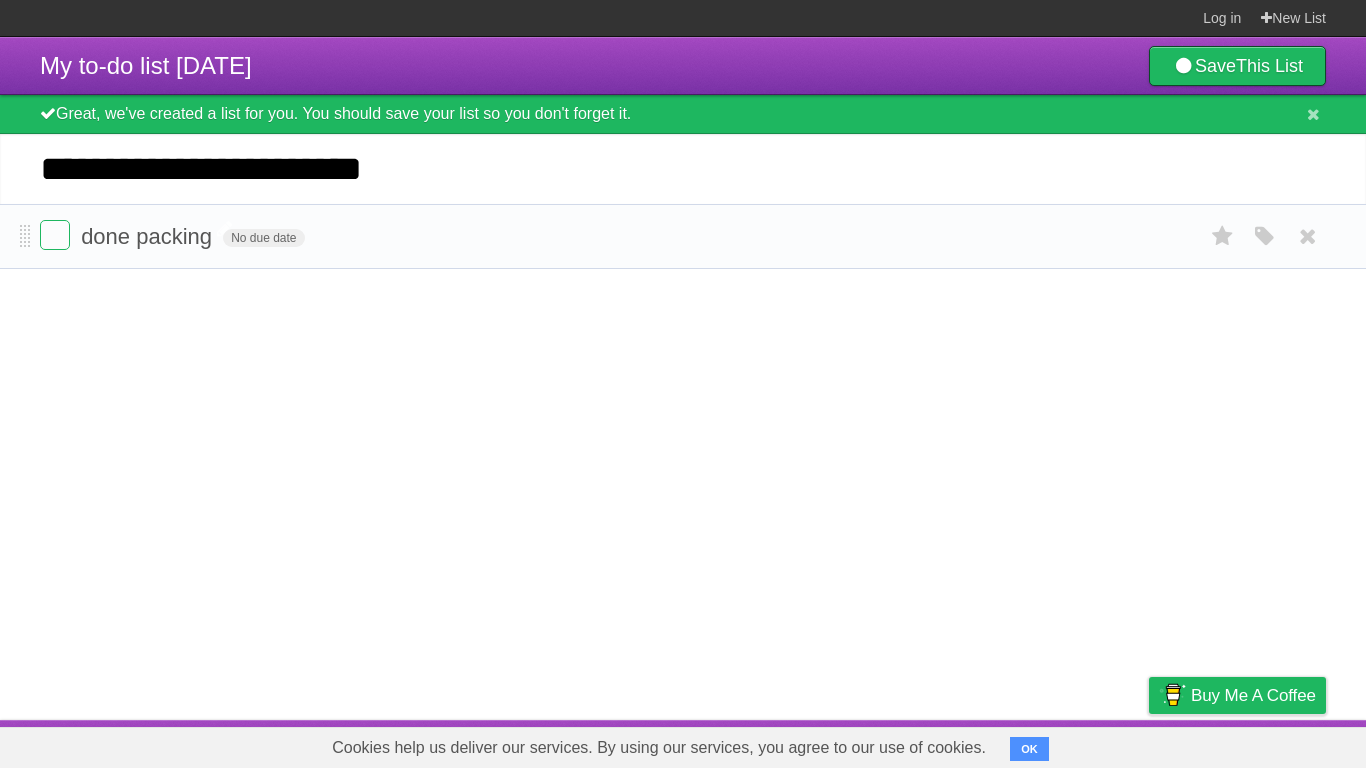 type on "**********" 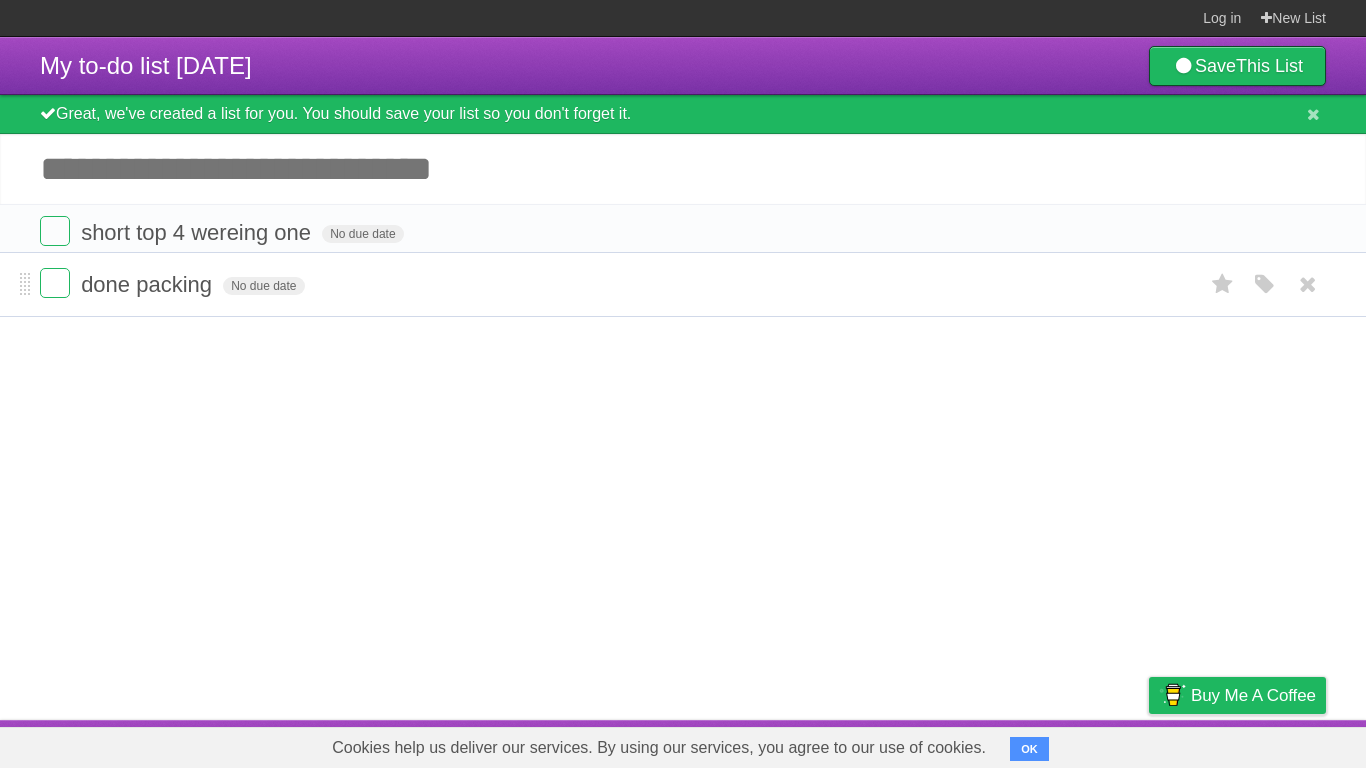 click on "*********" at bounding box center [0, 0] 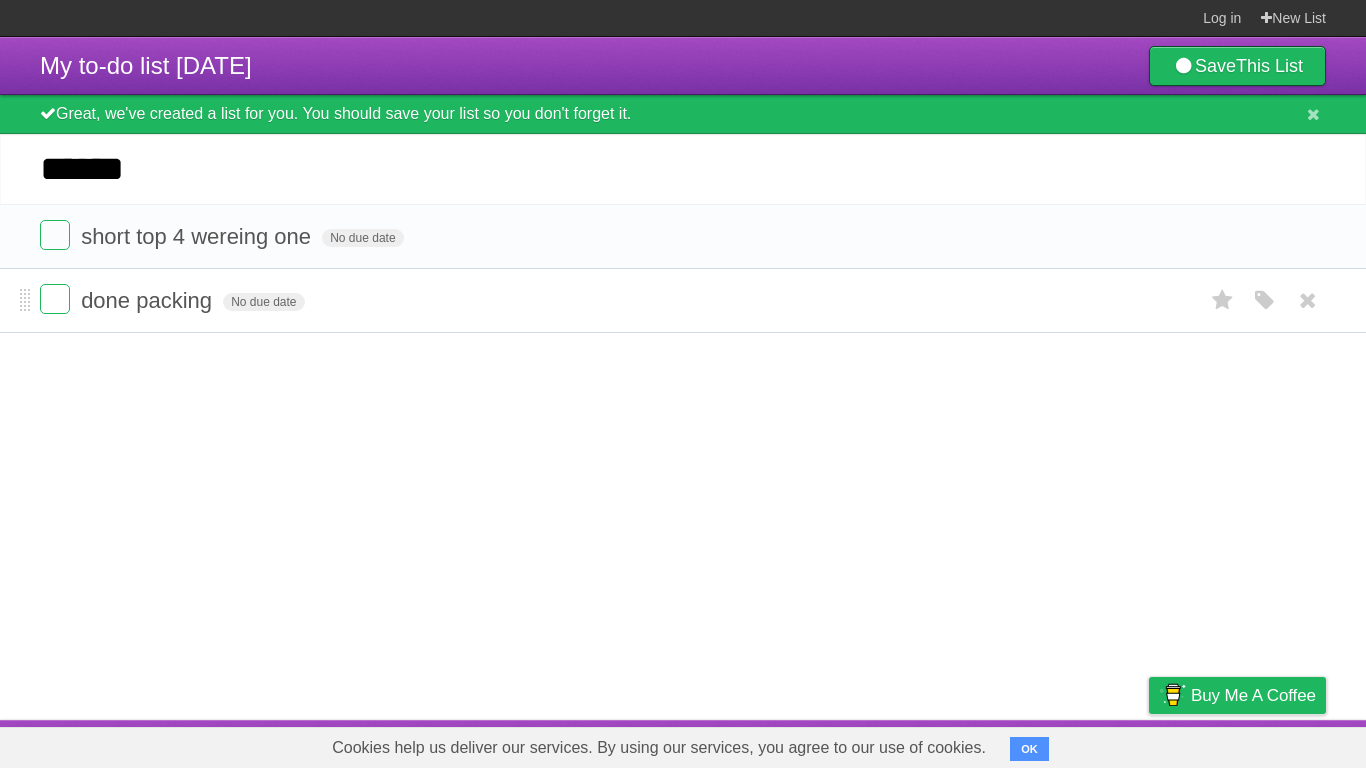 type on "******" 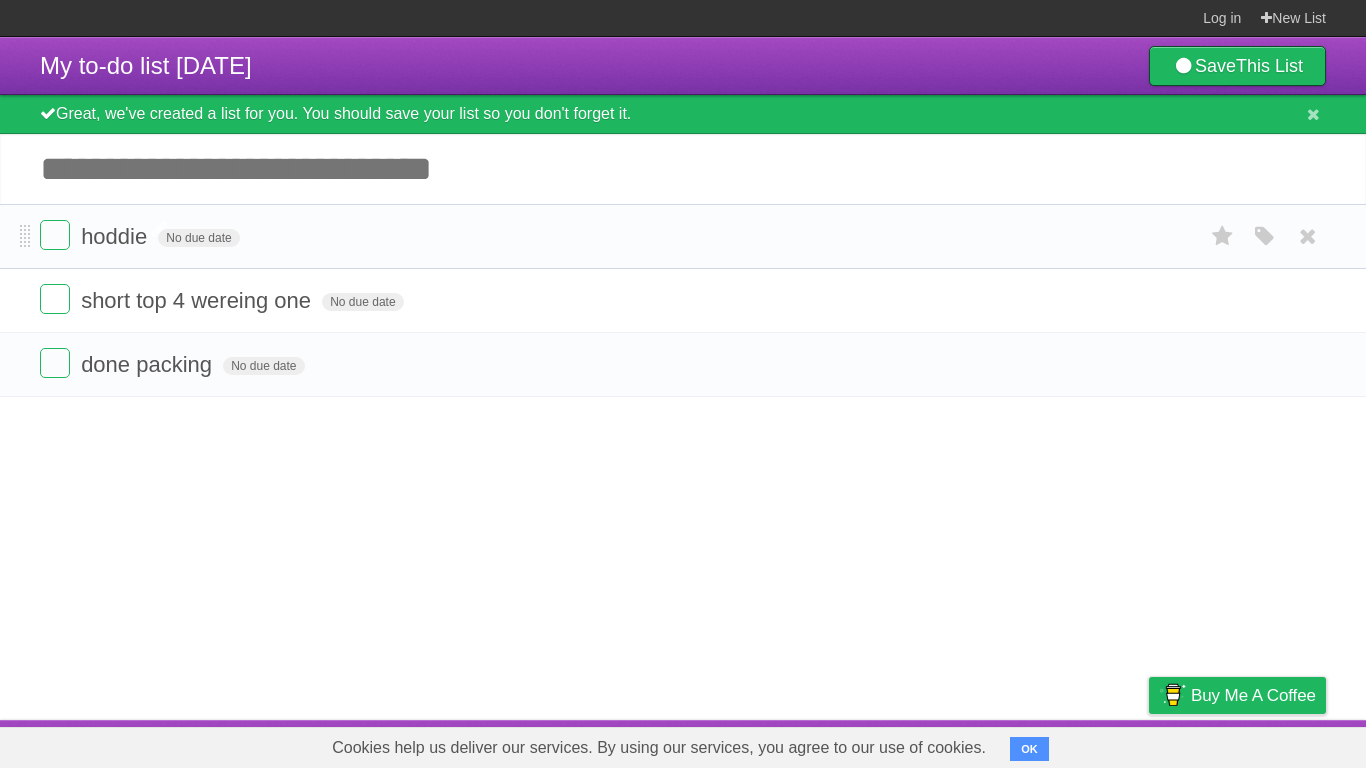 click on "hoddie" at bounding box center [116, 236] 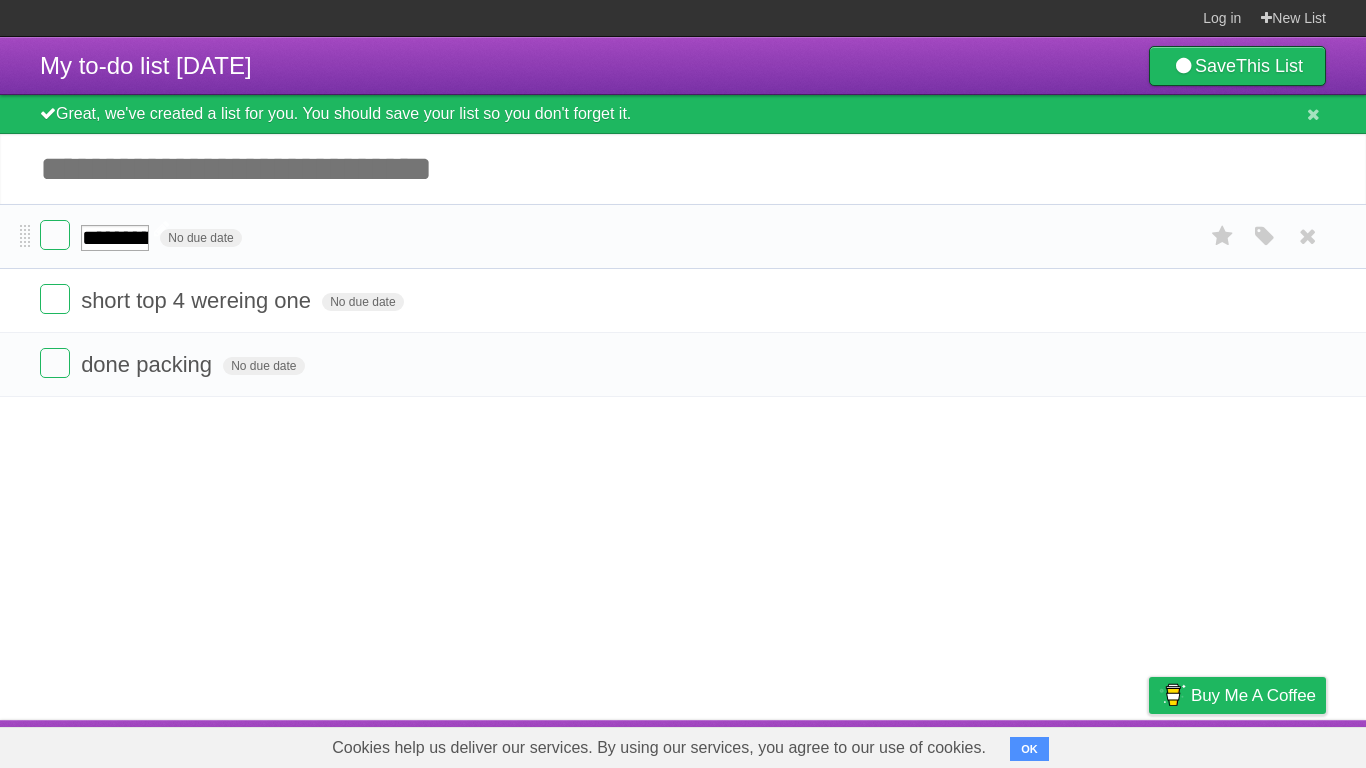 type on "**********" 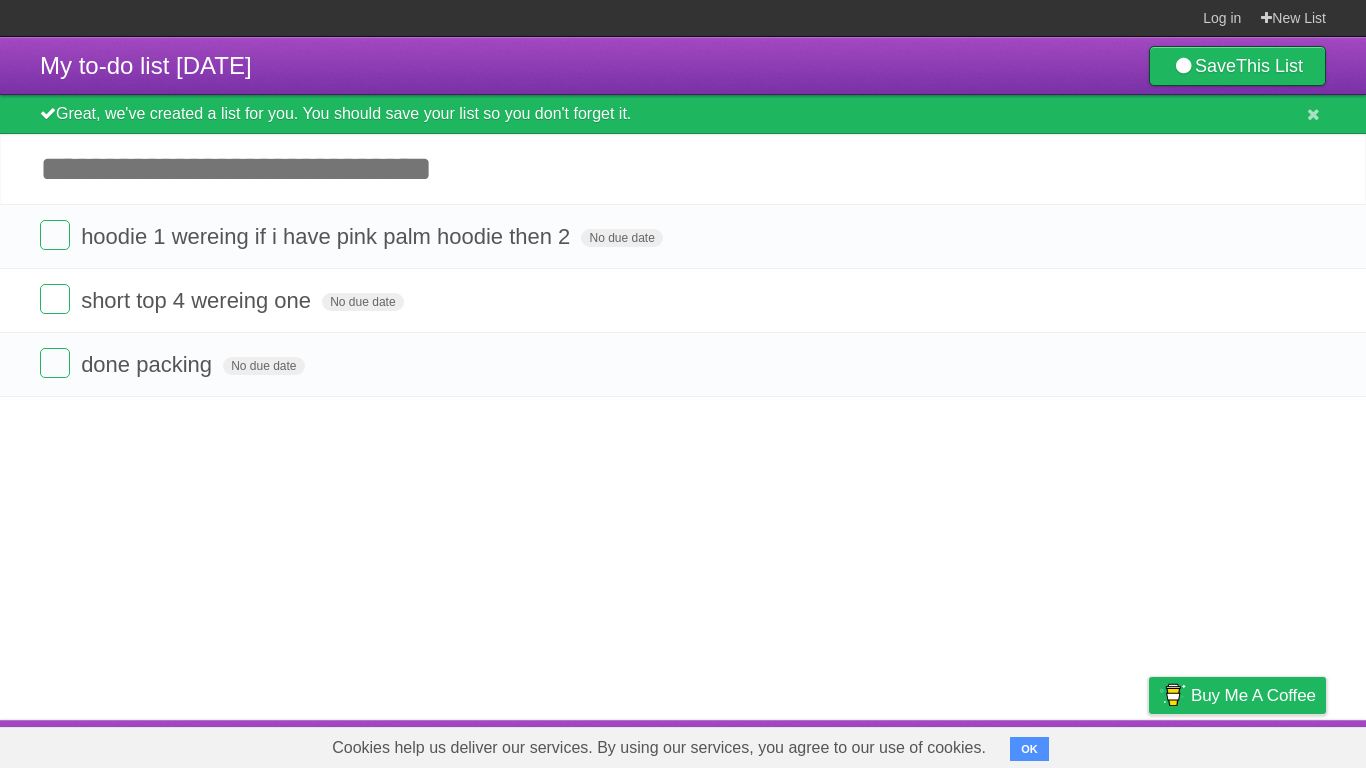 click on "Add another task" at bounding box center [683, 169] 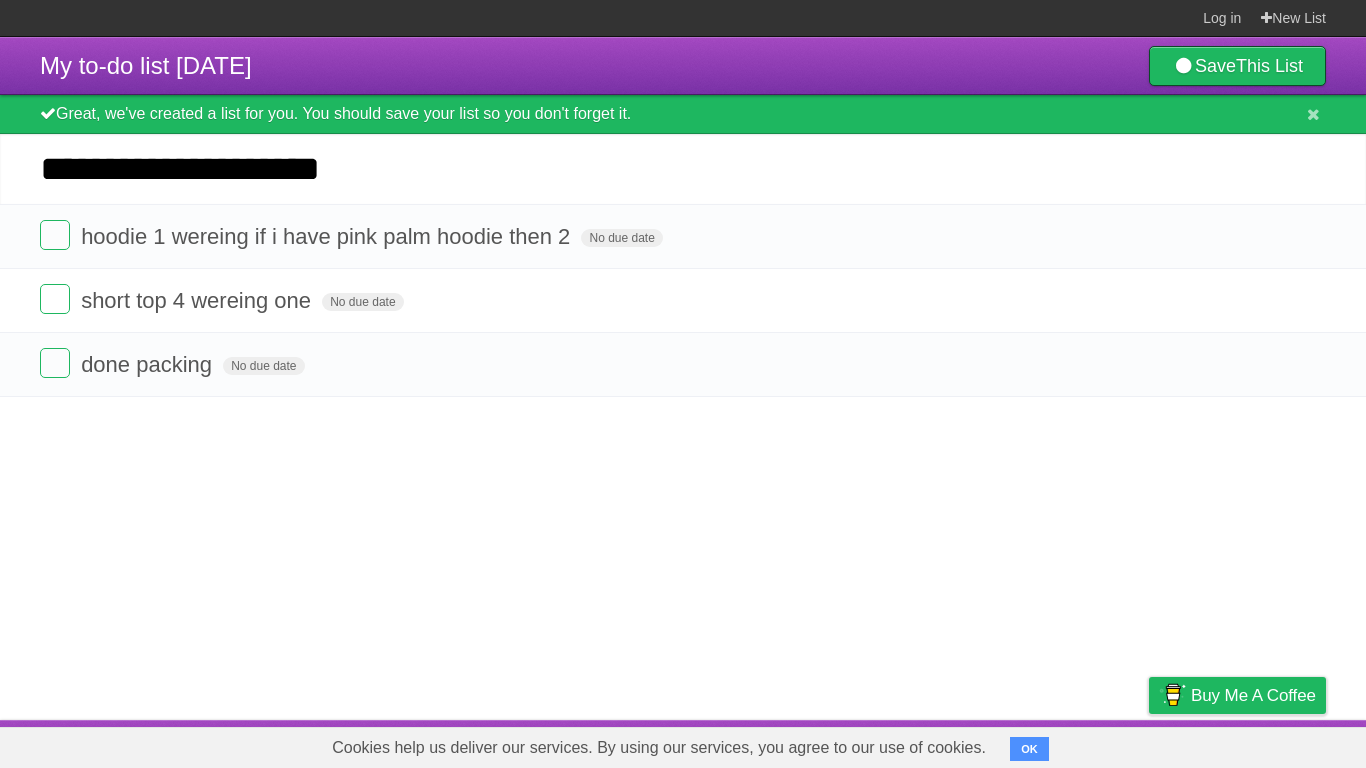 type on "**********" 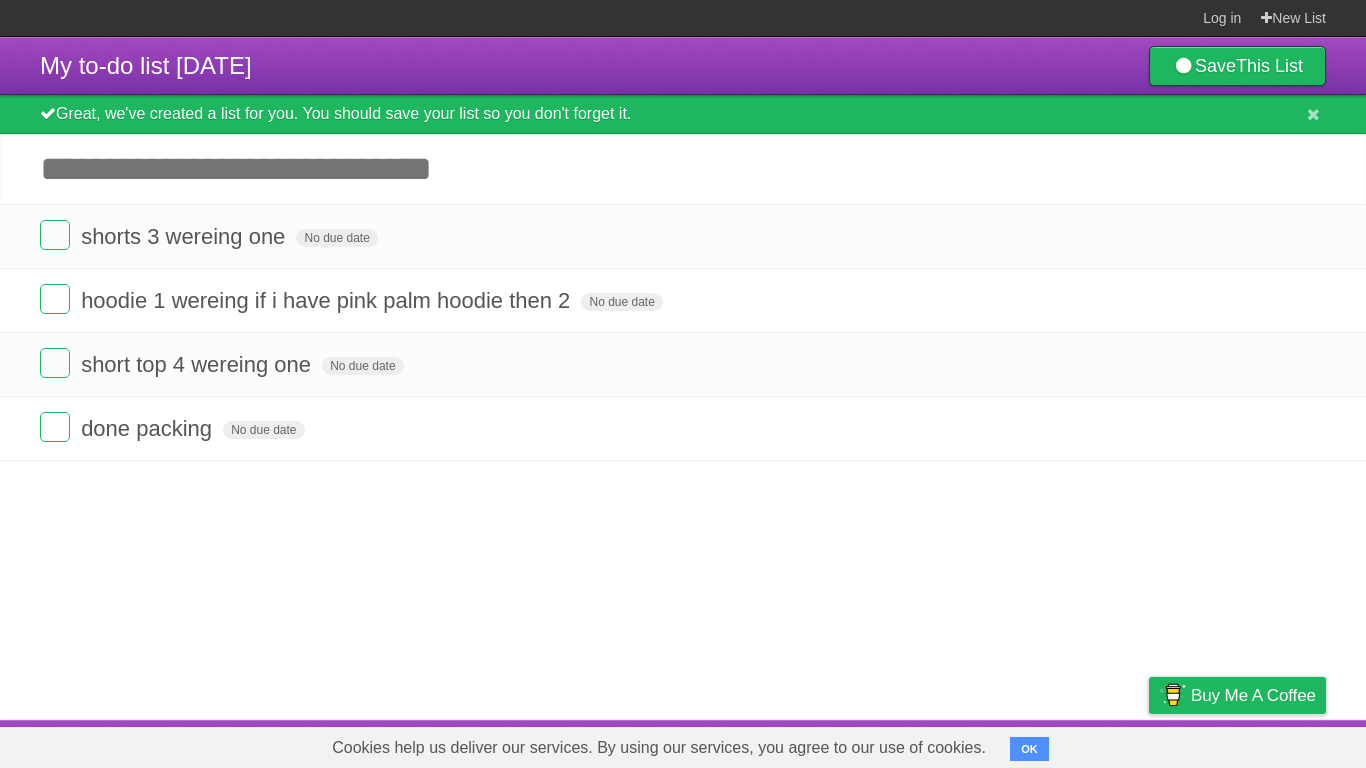 click on "Add another task" at bounding box center (683, 169) 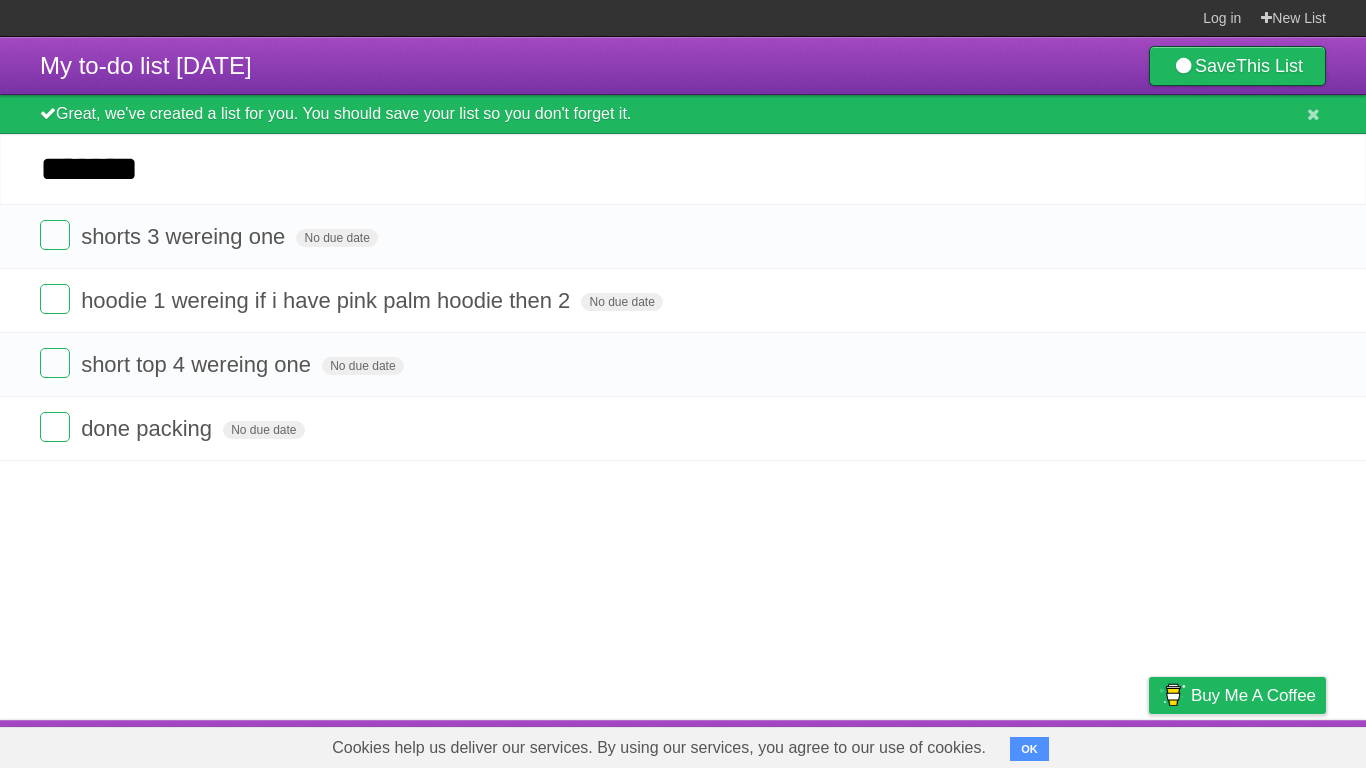 type on "*******" 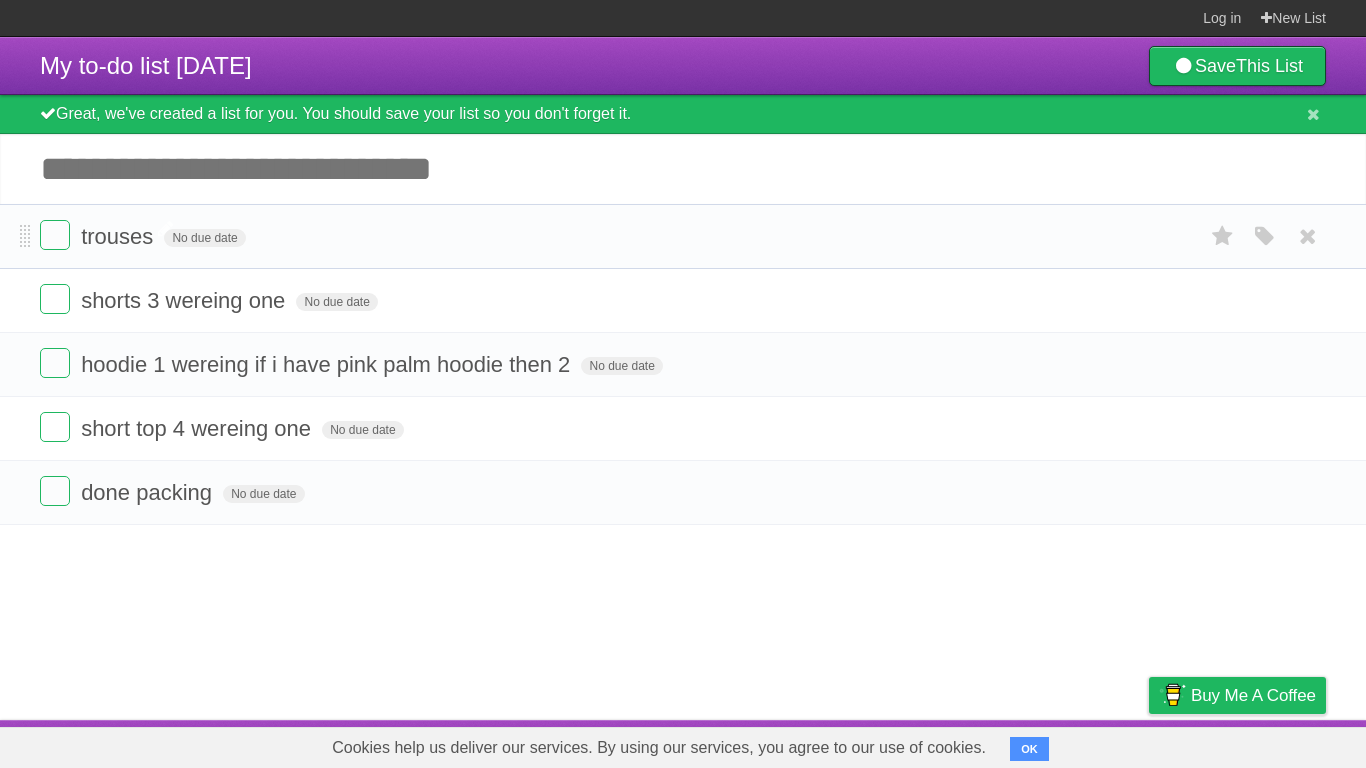 click on "trouses" at bounding box center (119, 236) 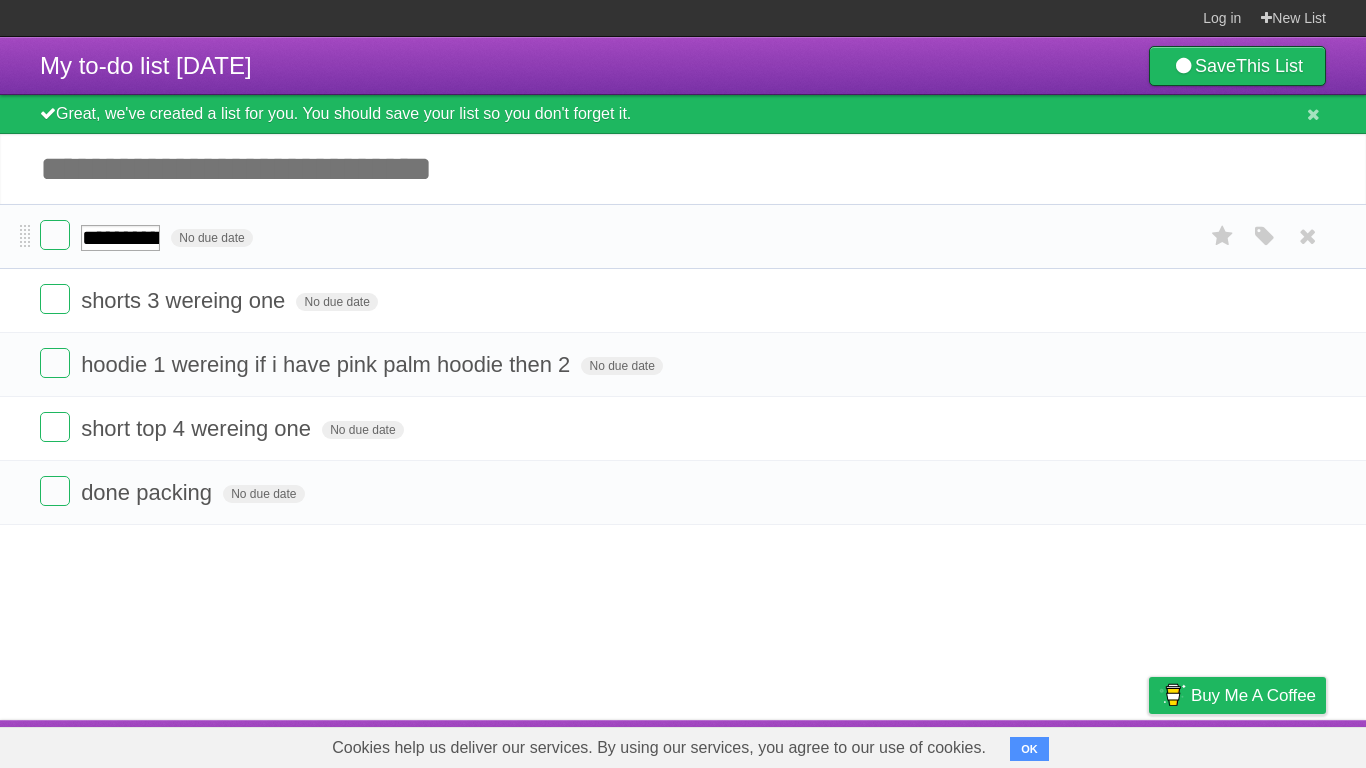 type on "**********" 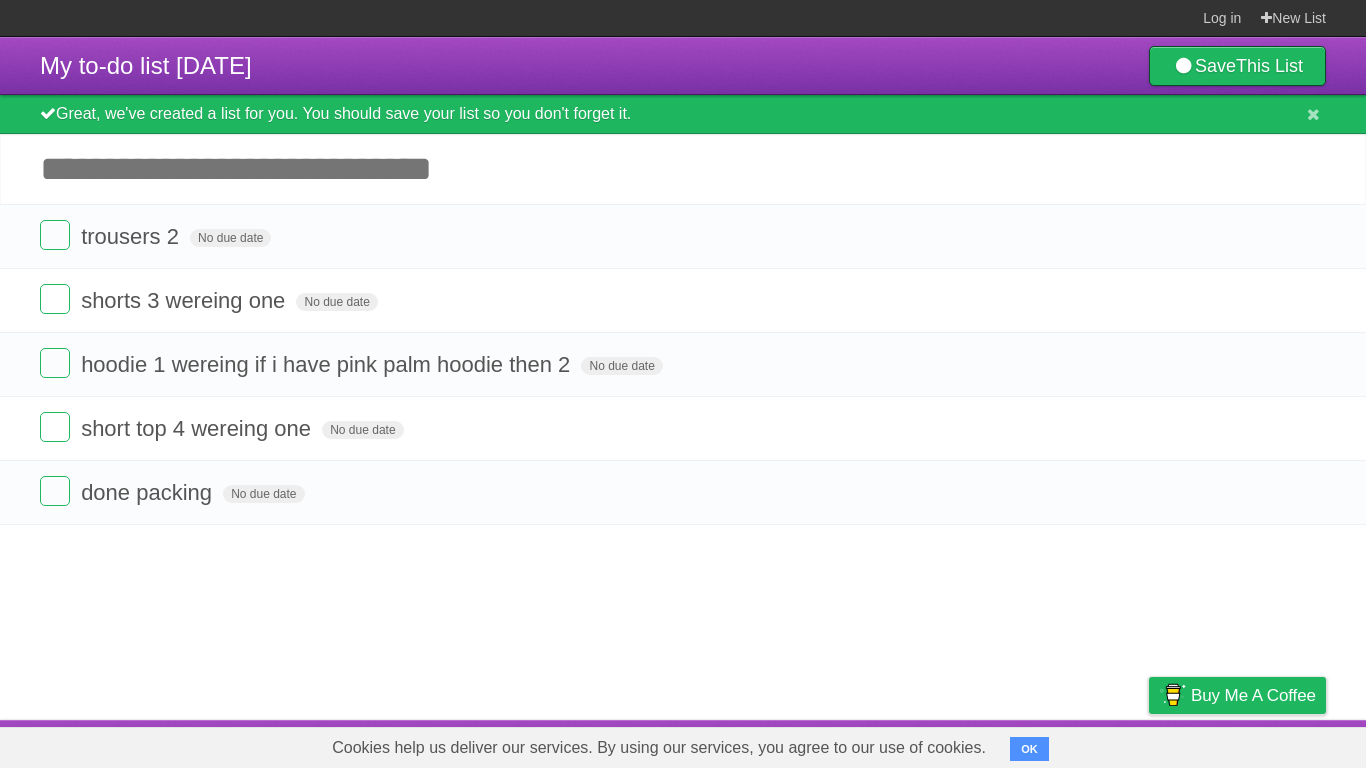 click on "Add another task" at bounding box center (683, 169) 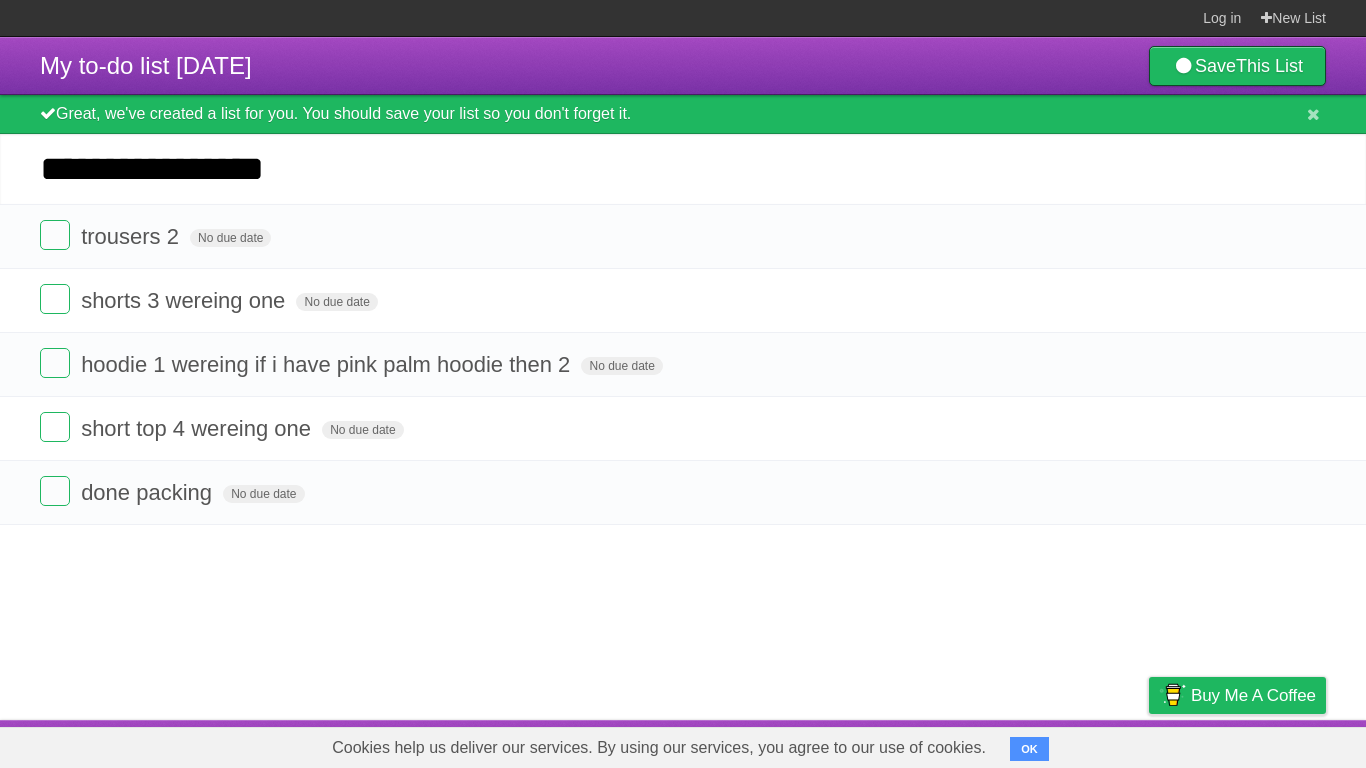 type on "**********" 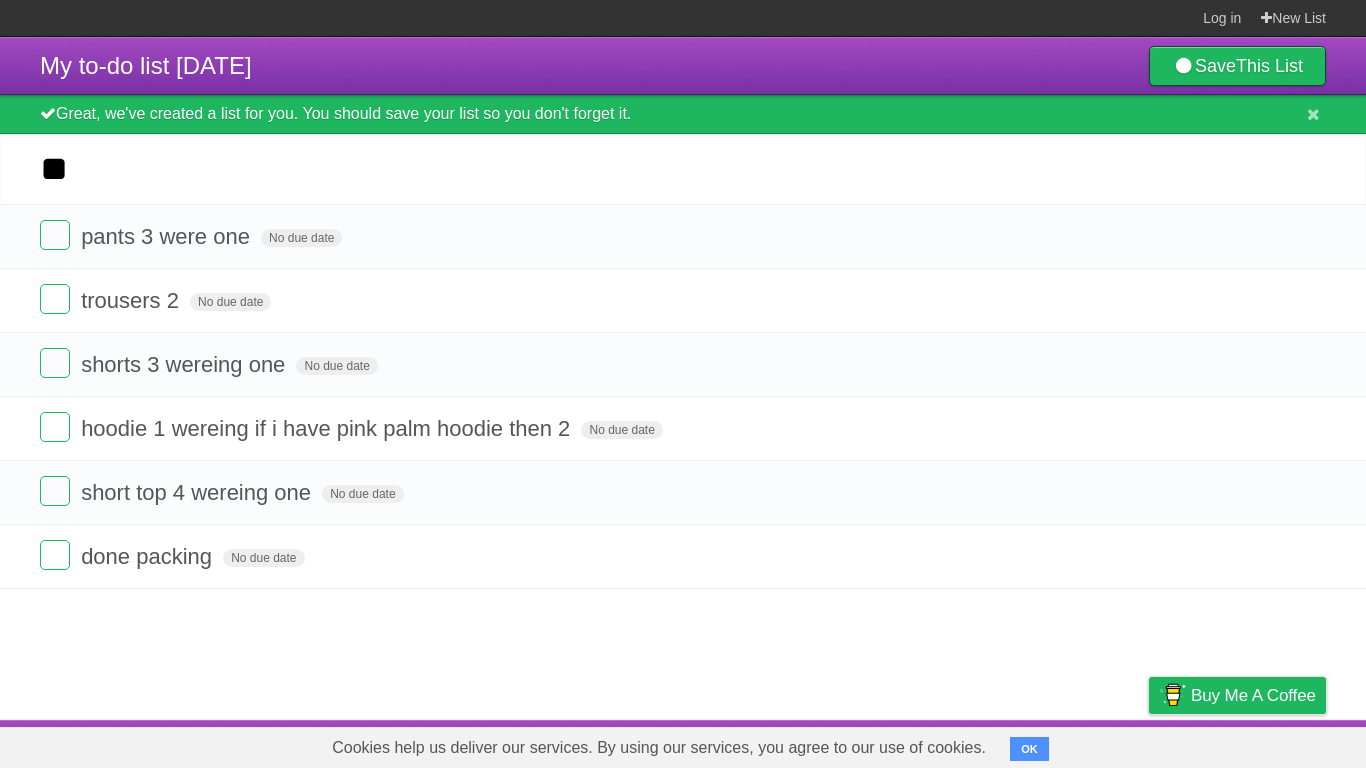 type on "**" 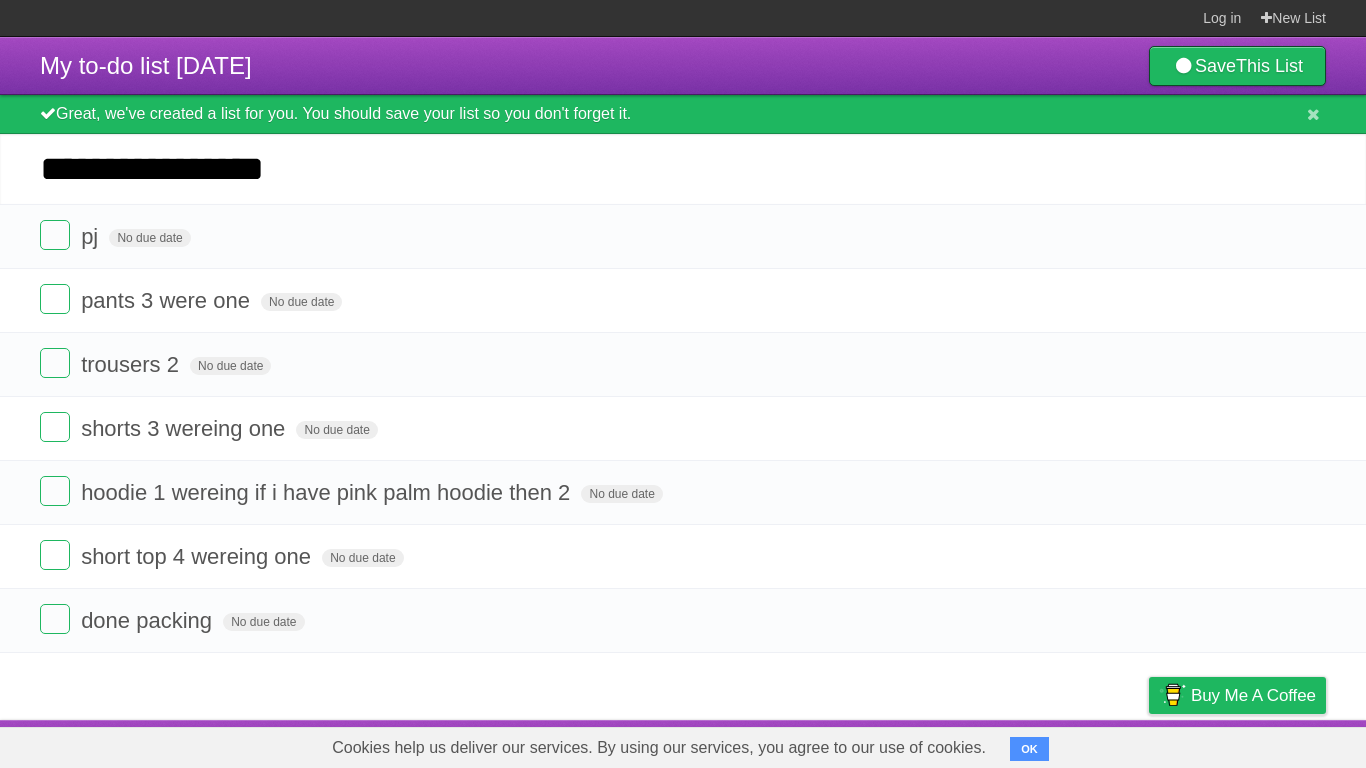 type on "**********" 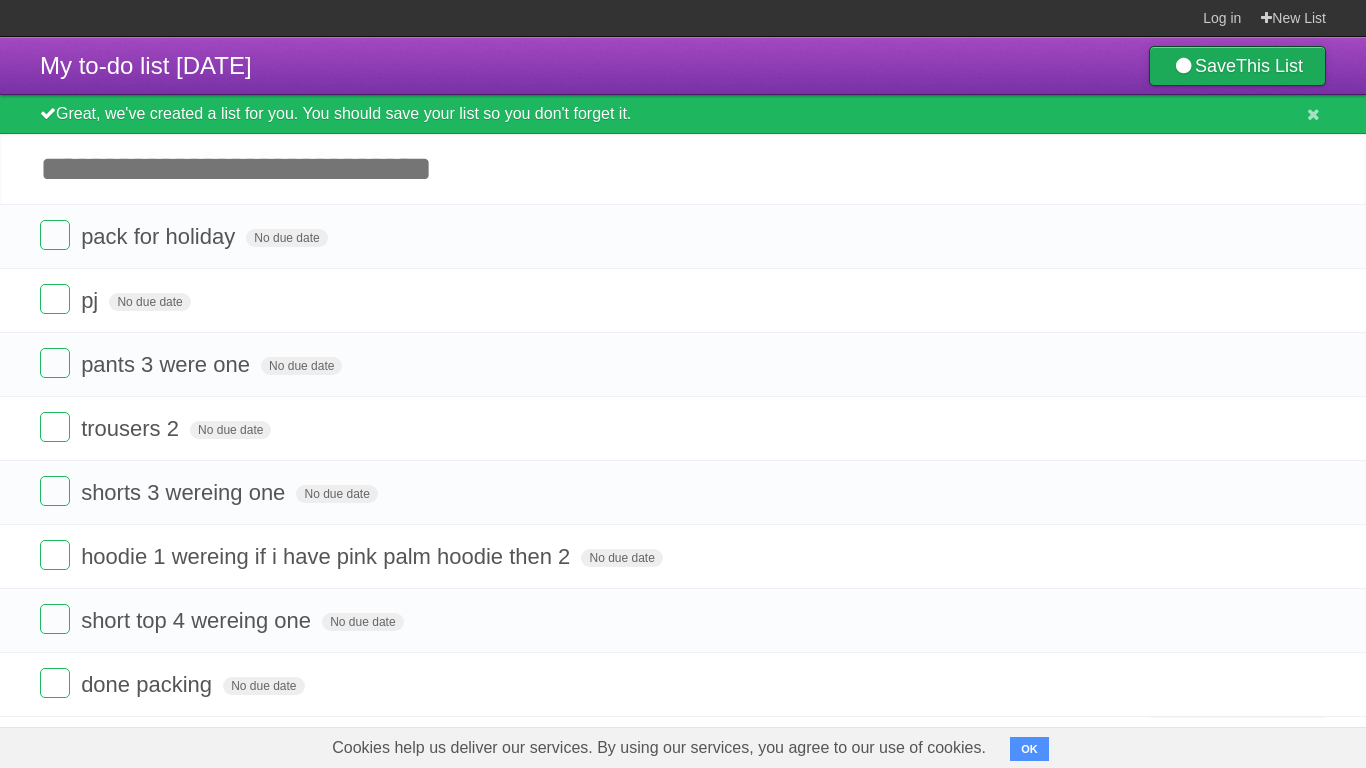 click on "This List" at bounding box center (1269, 66) 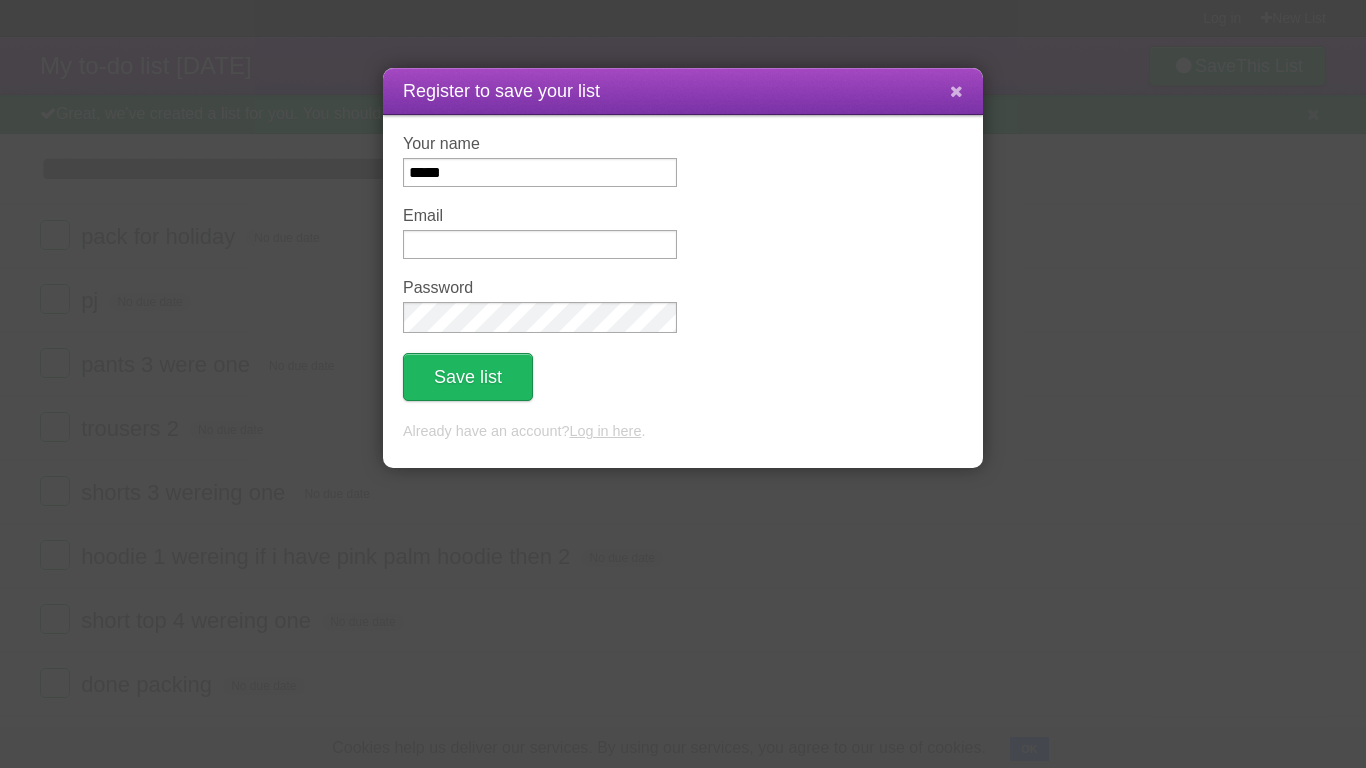 click at bounding box center (956, 92) 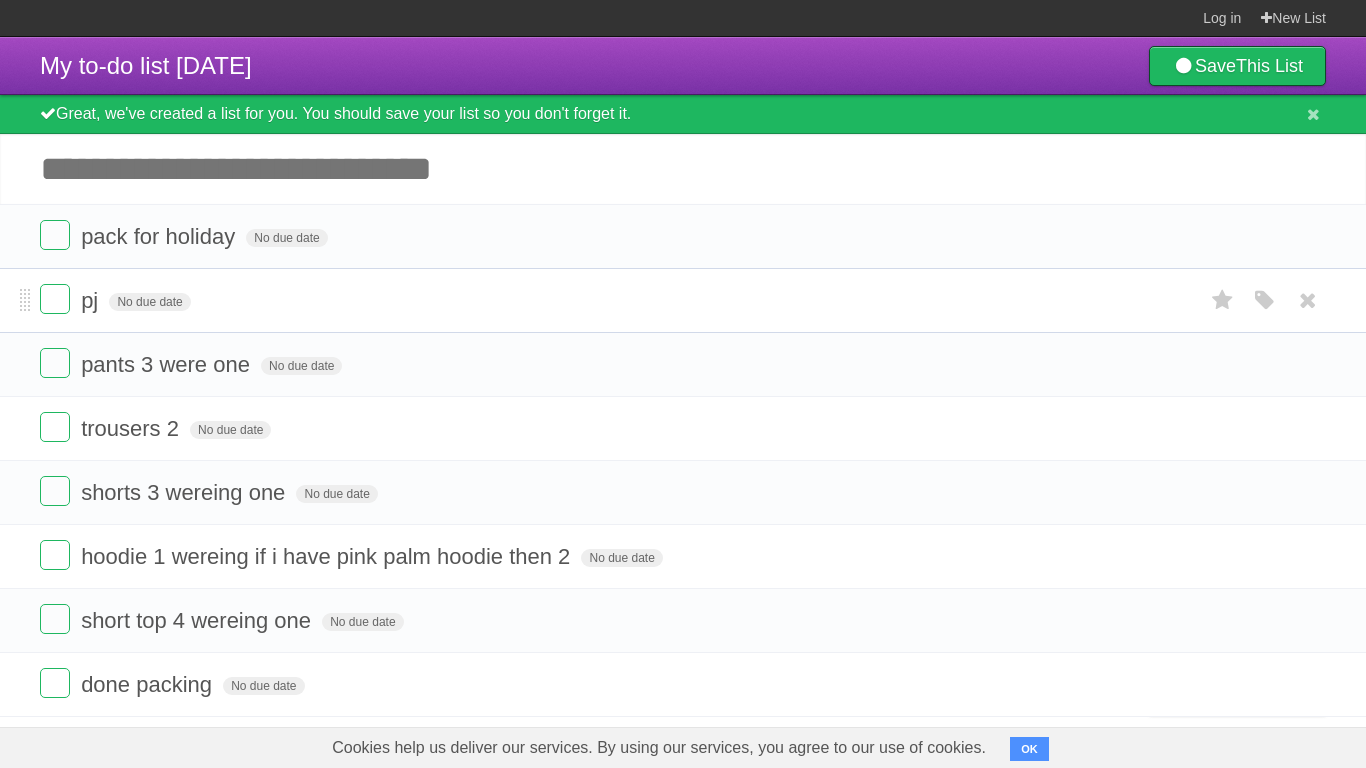 scroll, scrollTop: 30, scrollLeft: 0, axis: vertical 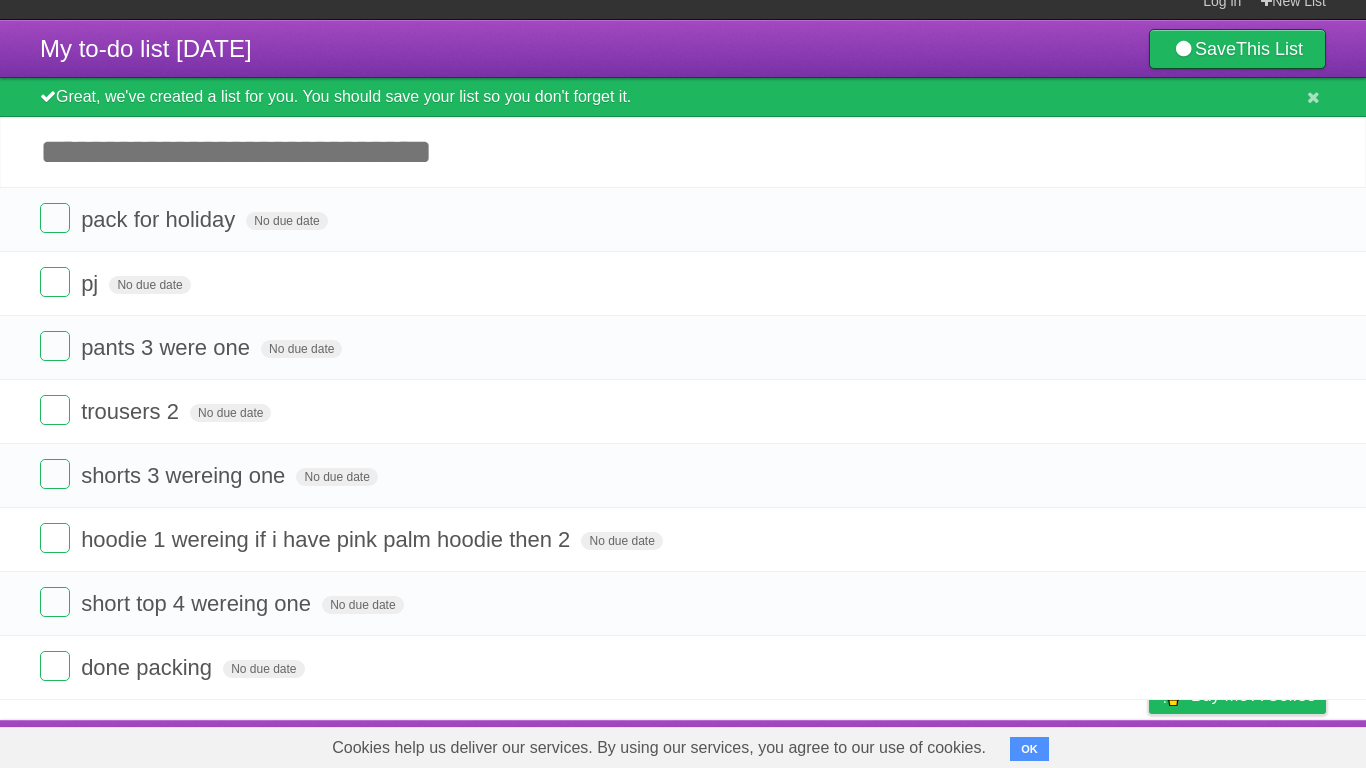 click on "Add another task" at bounding box center [683, 152] 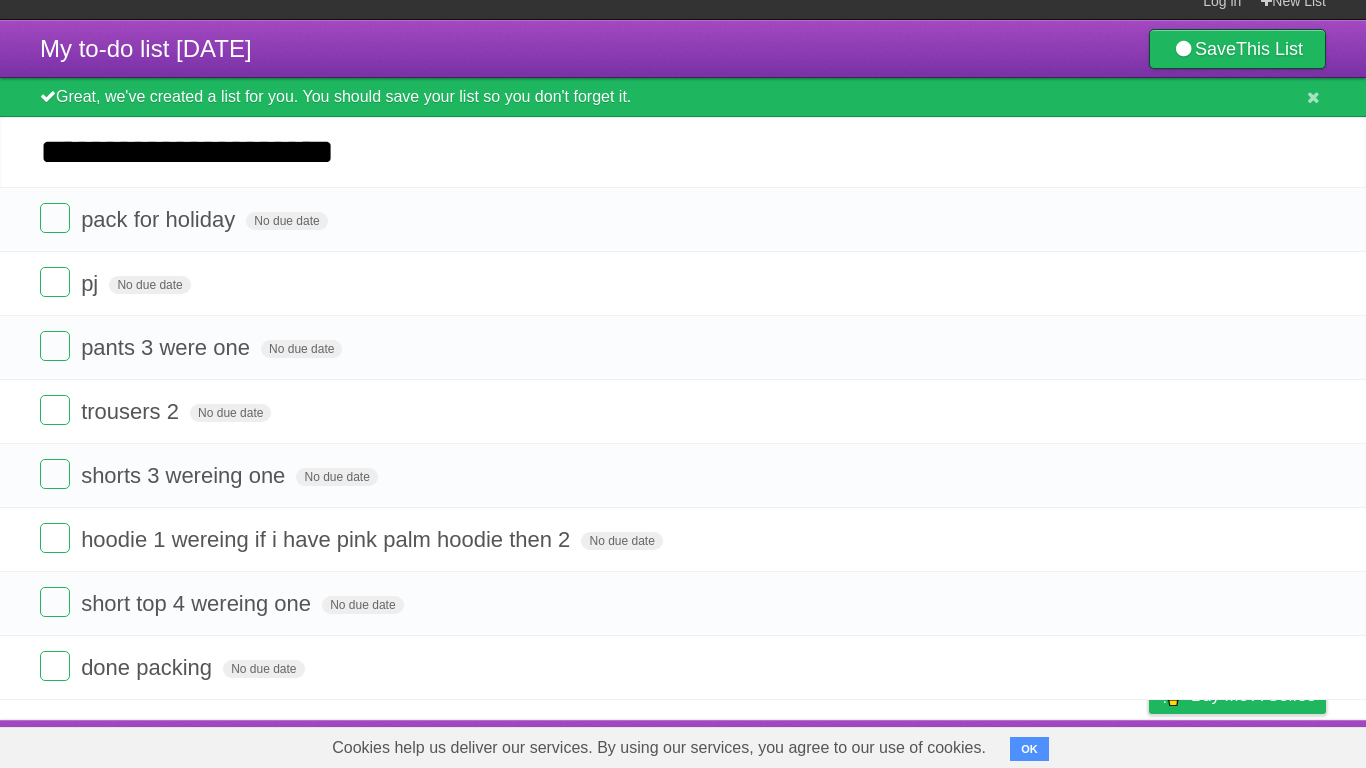 type on "**********" 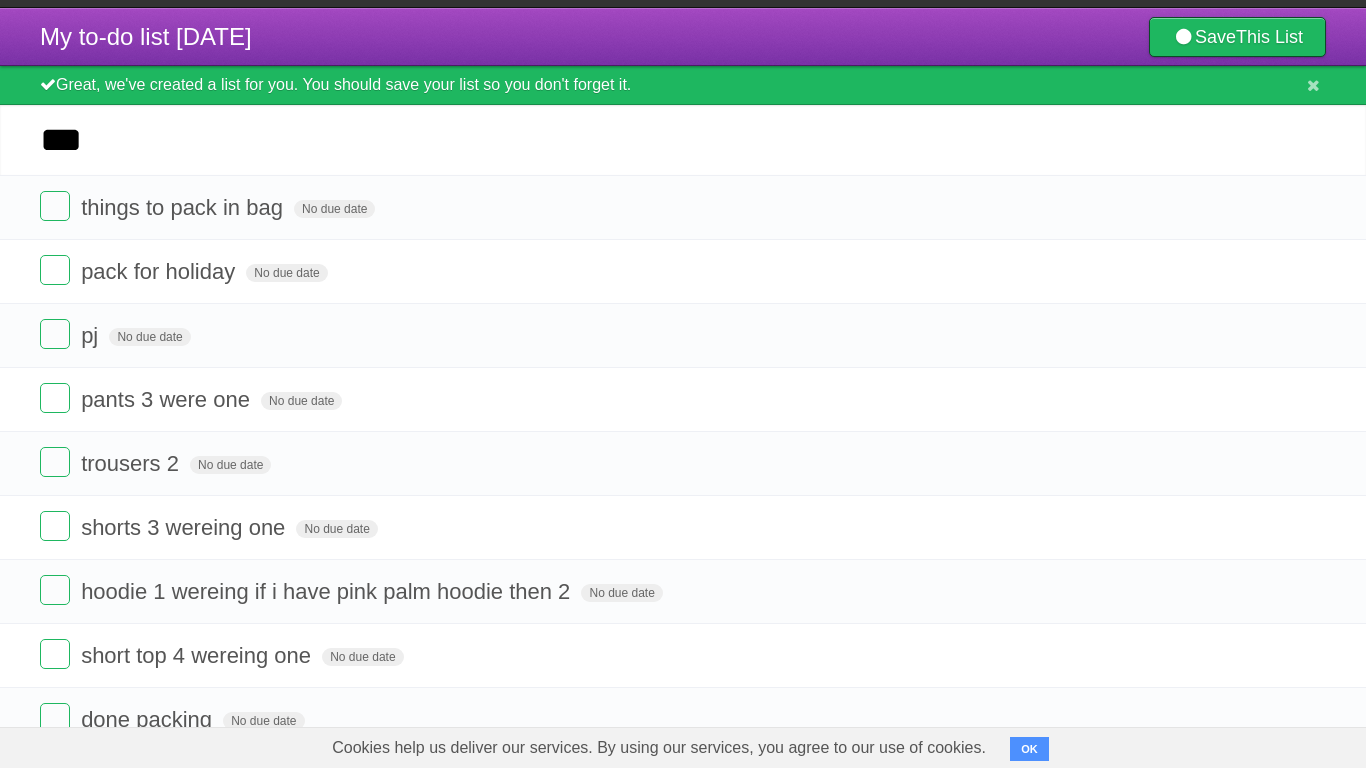 scroll, scrollTop: 25, scrollLeft: 0, axis: vertical 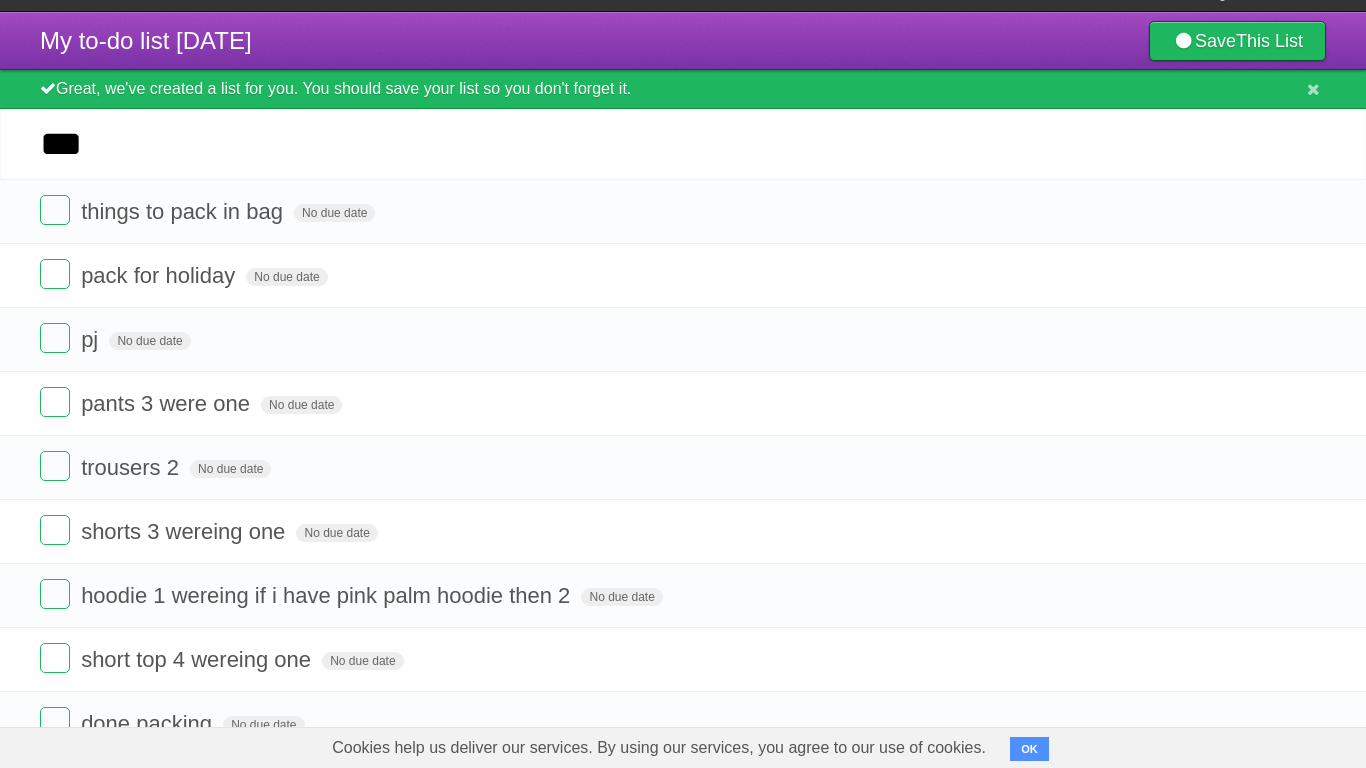 type on "***" 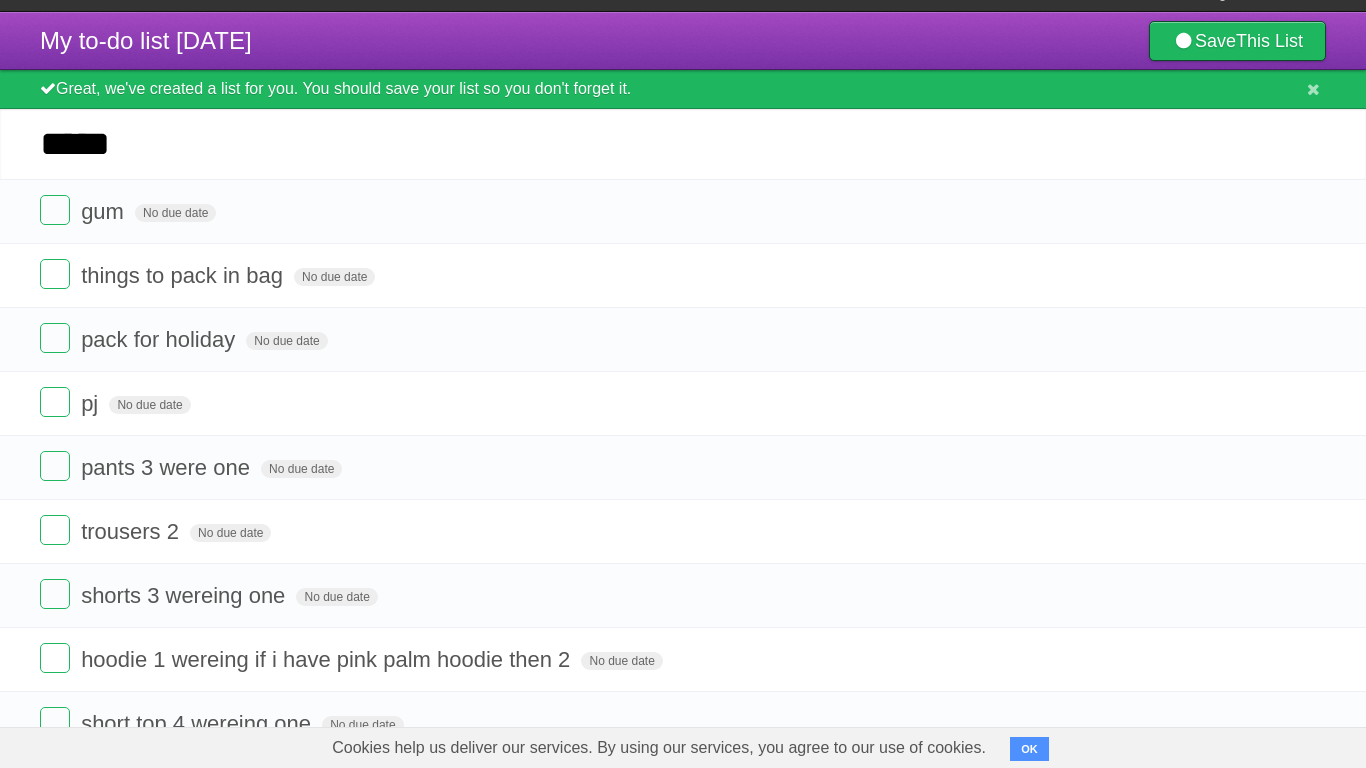 type on "*****" 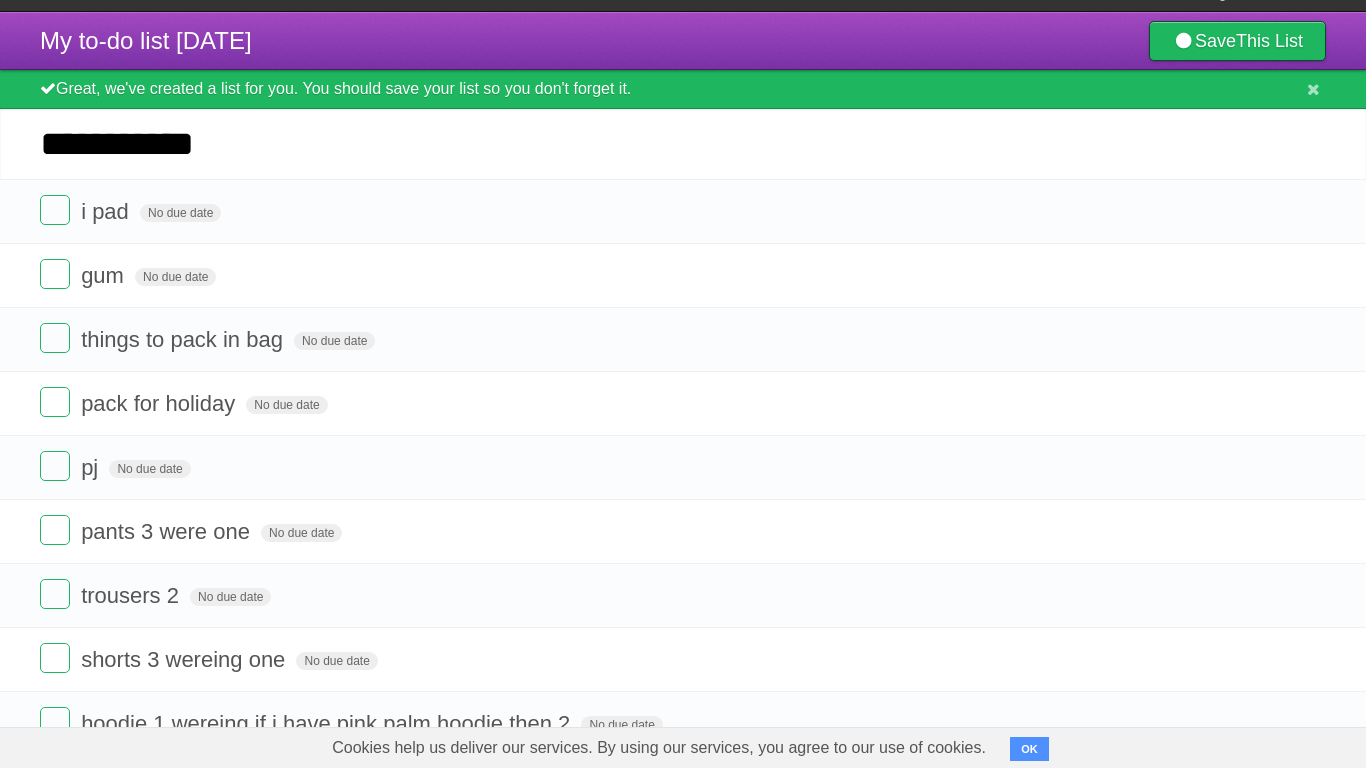 type on "**********" 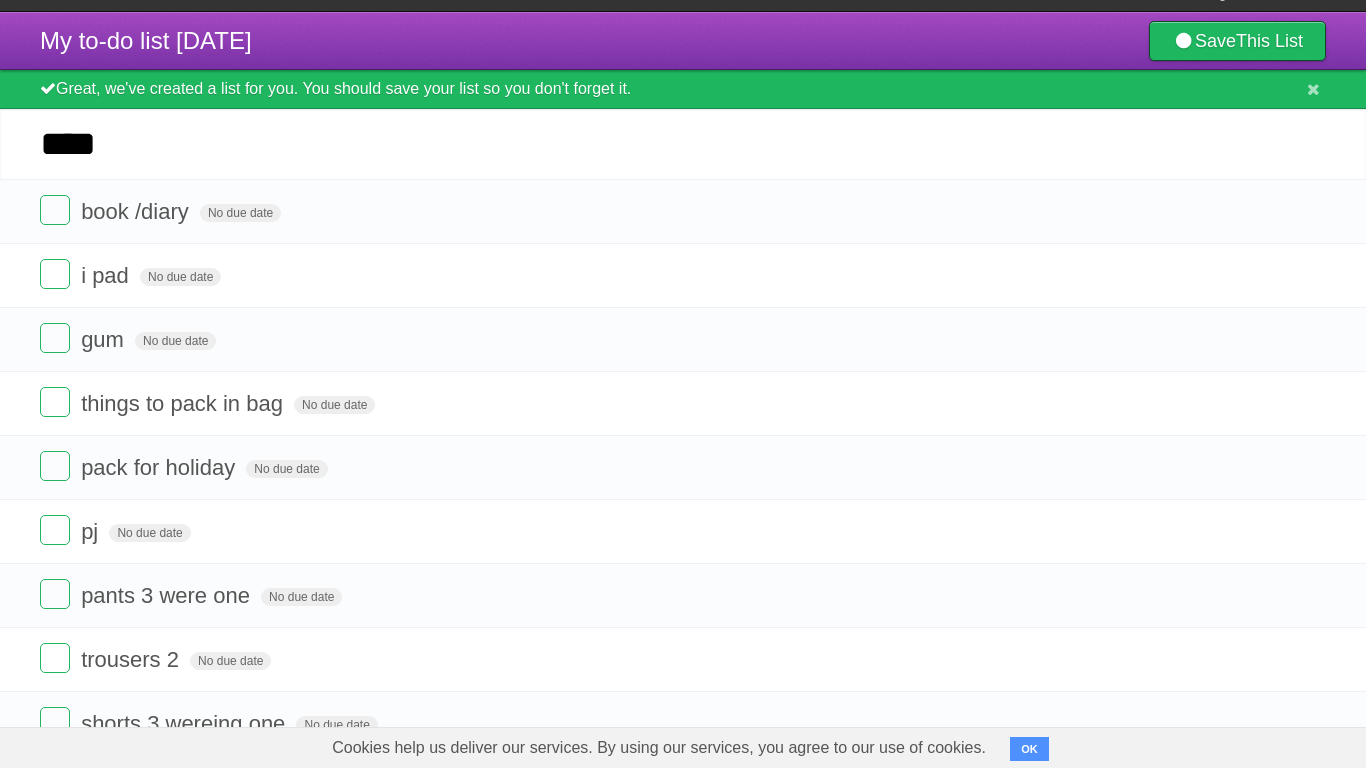 type on "****" 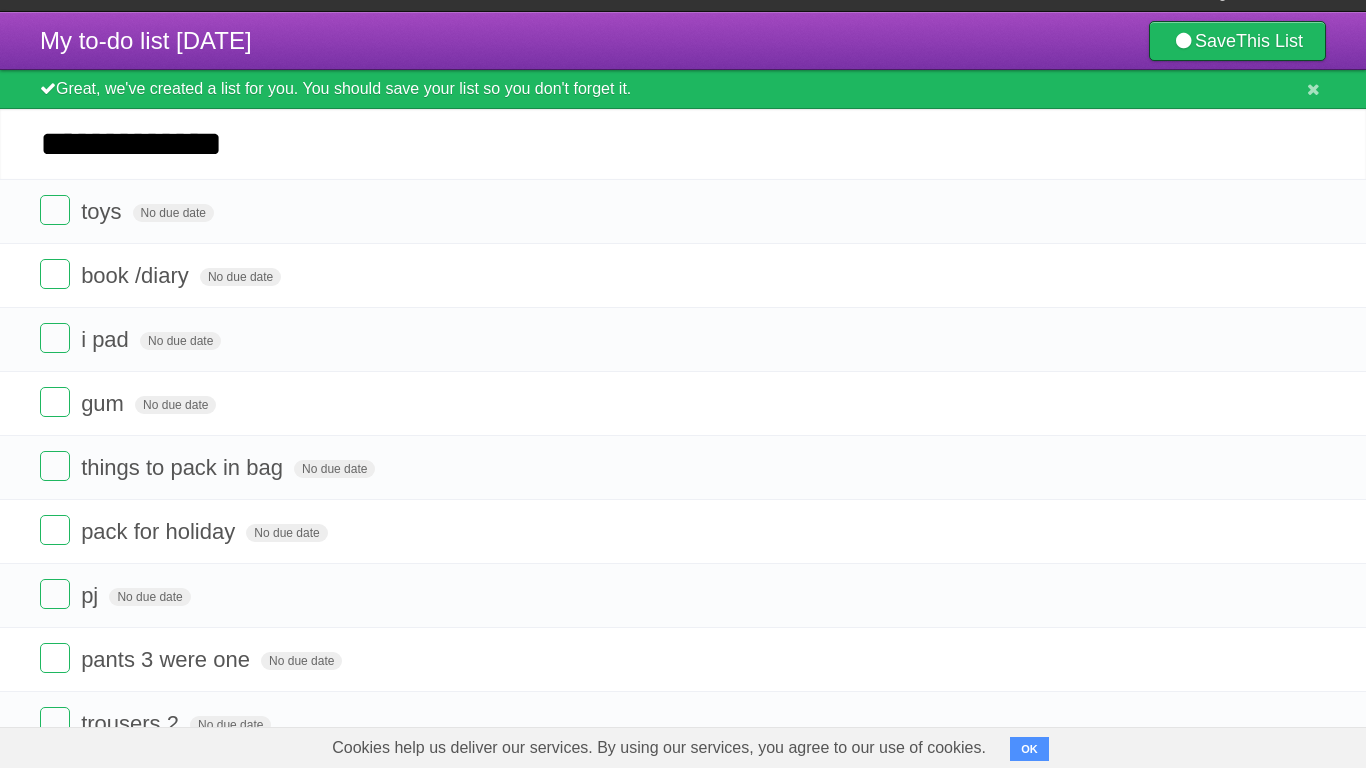 type on "**********" 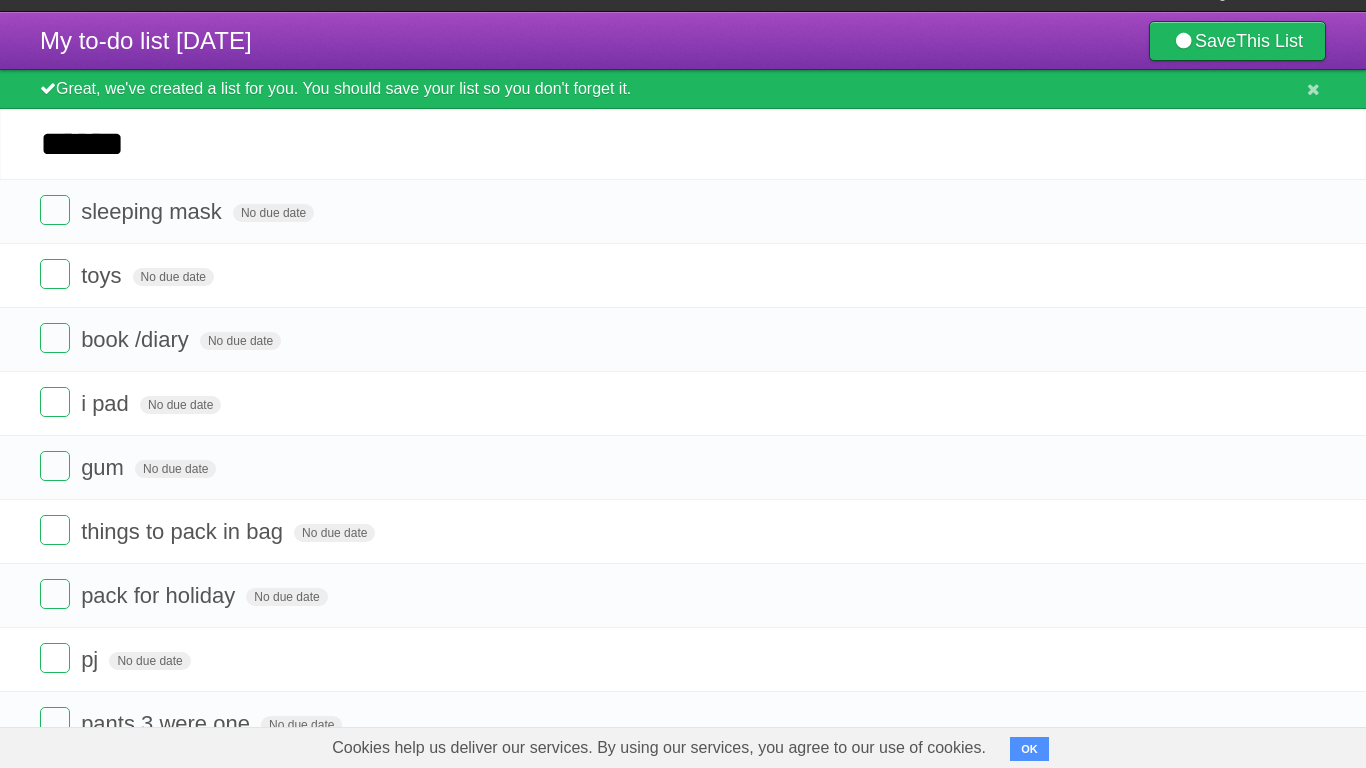 type on "******" 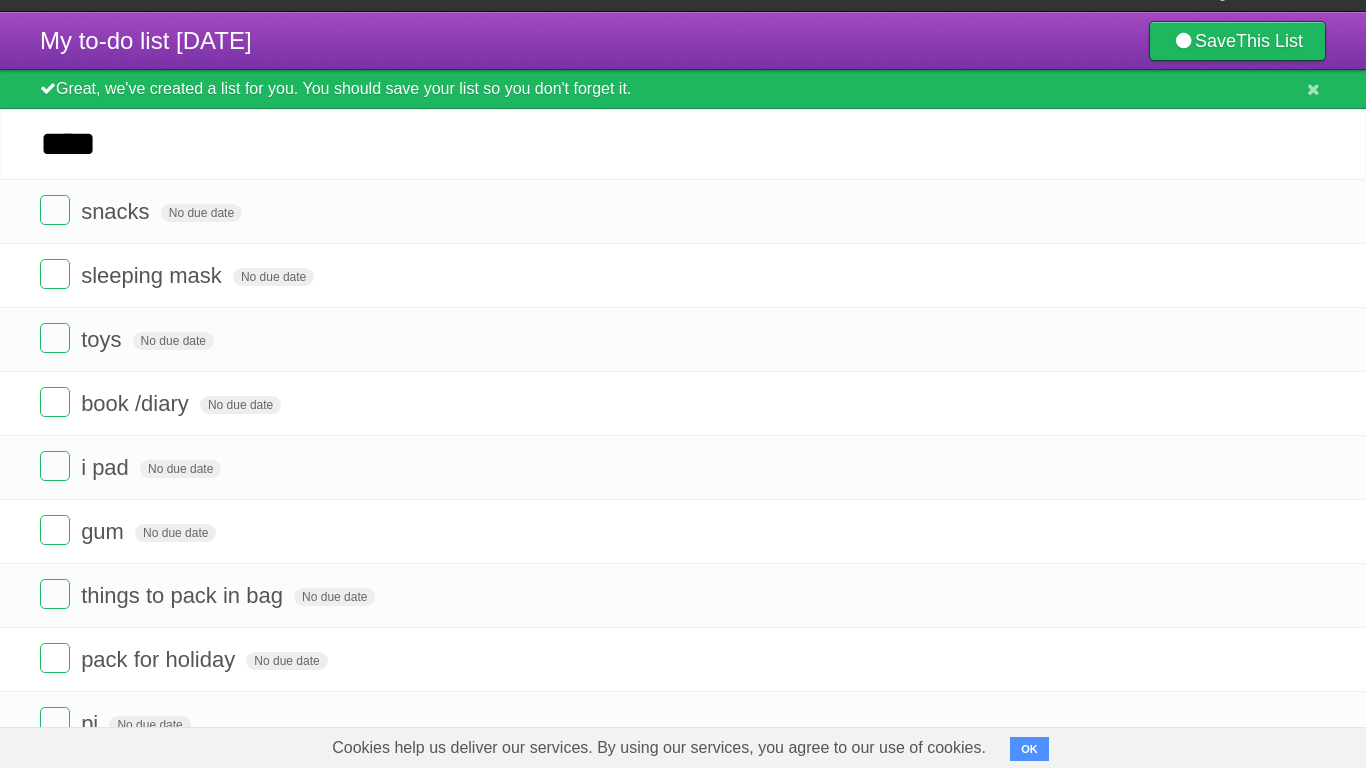 type on "****" 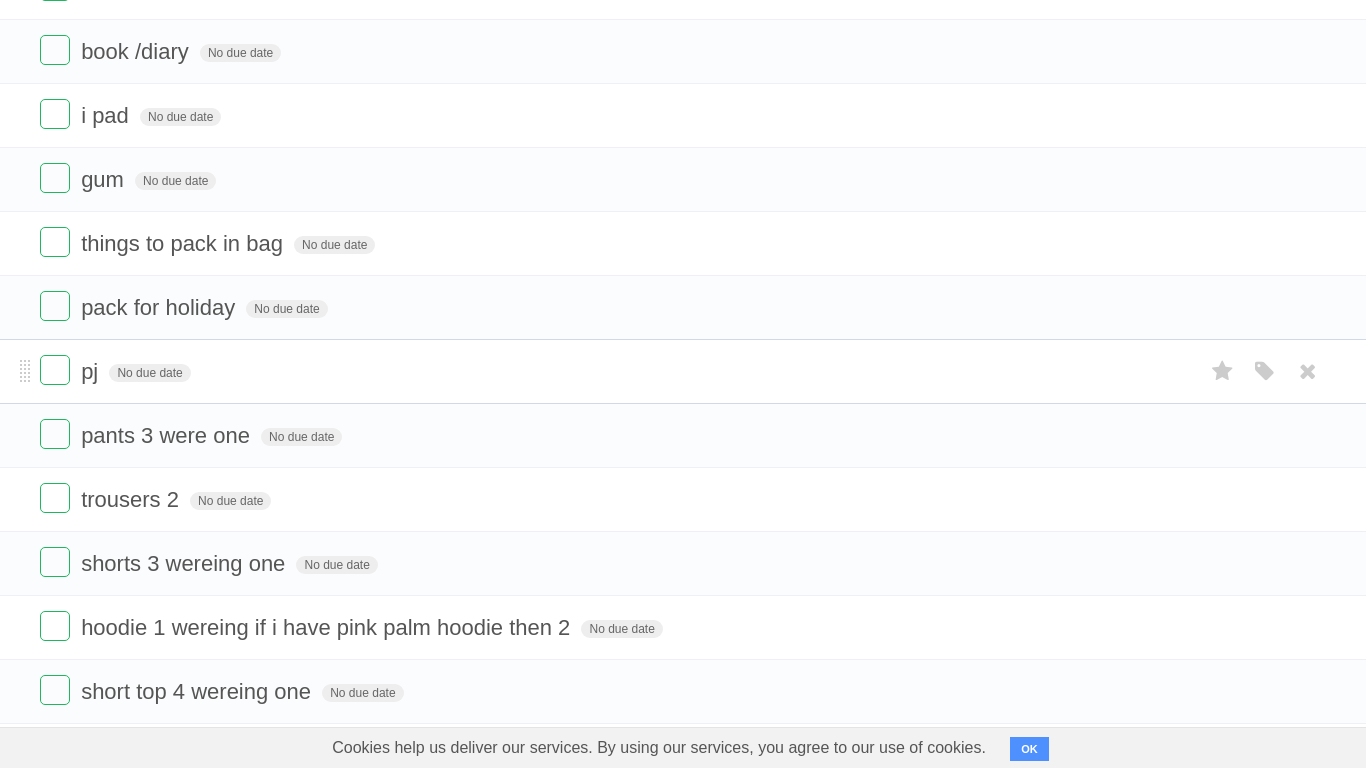scroll, scrollTop: 0, scrollLeft: 0, axis: both 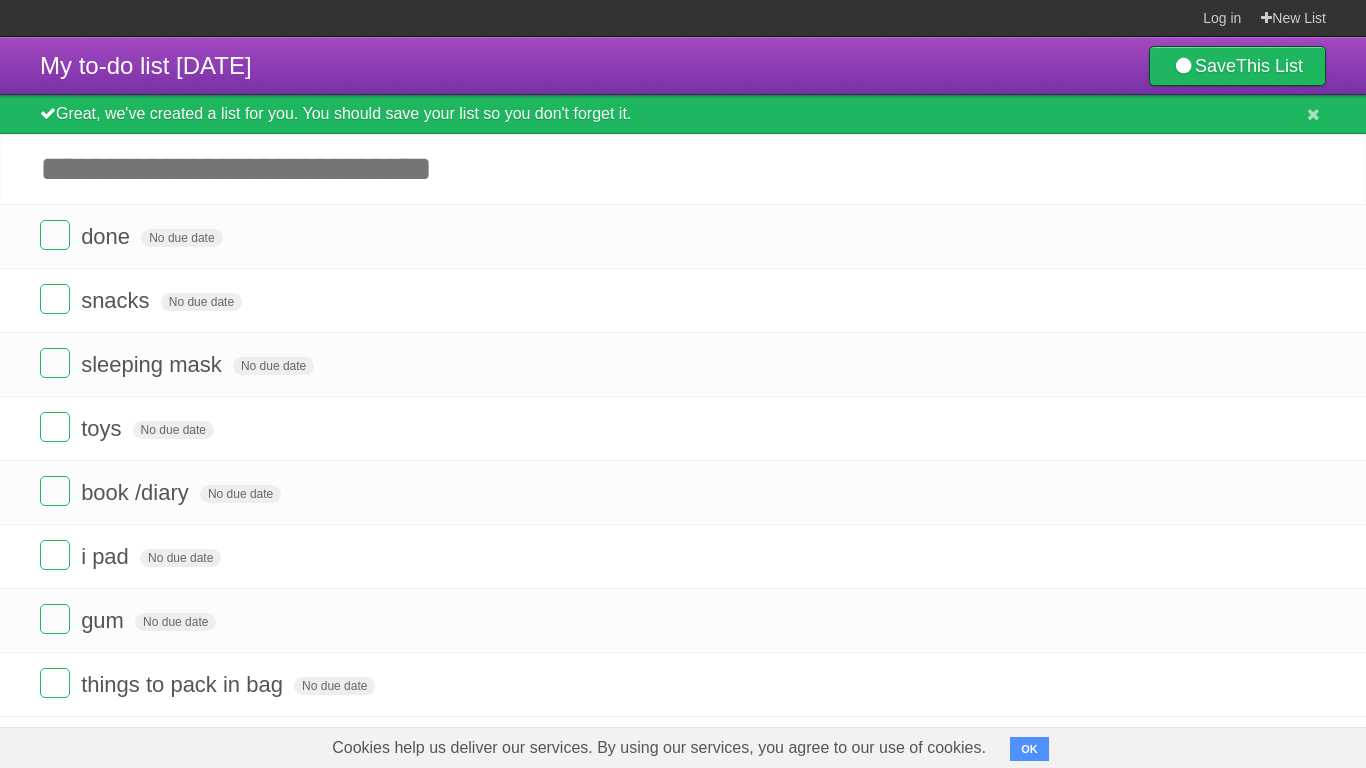 click on "My to-do list [DATE]
Save  This List" at bounding box center (683, 66) 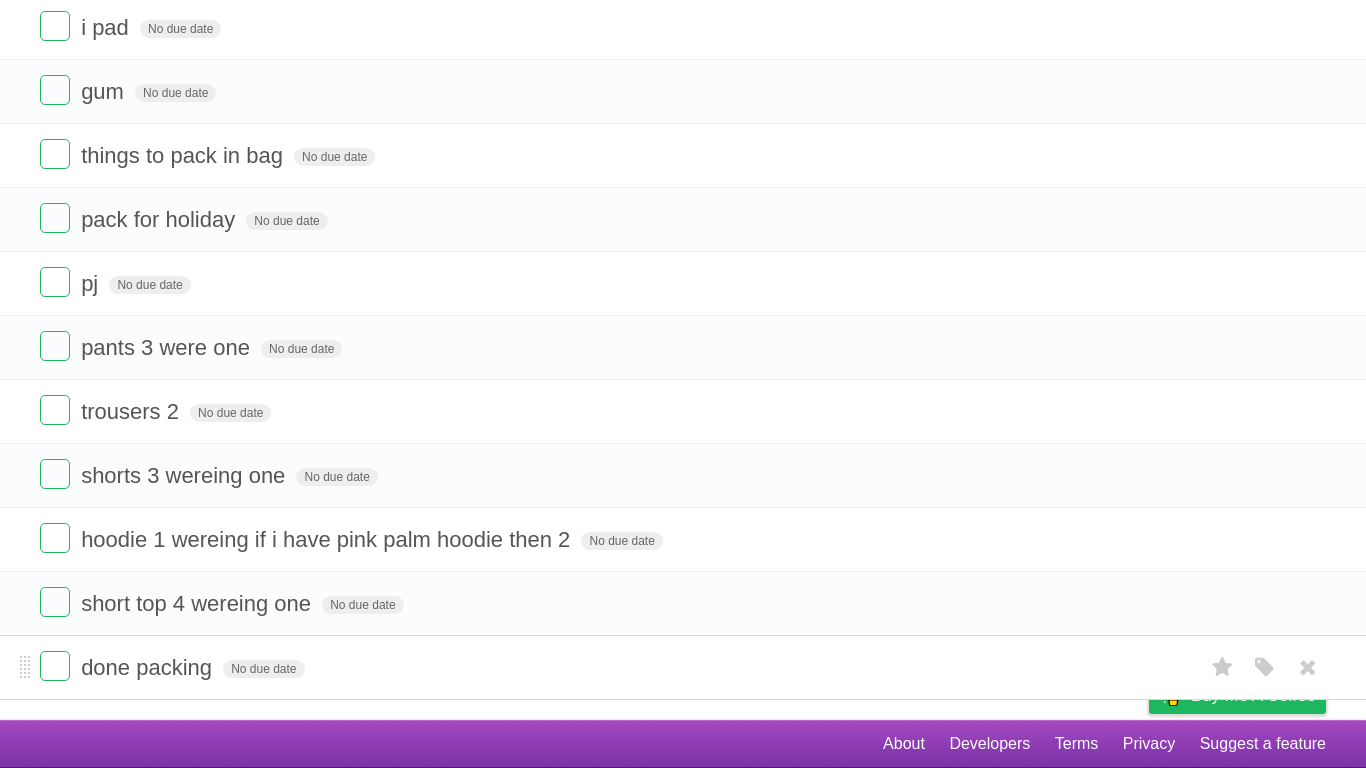 scroll, scrollTop: 495, scrollLeft: 0, axis: vertical 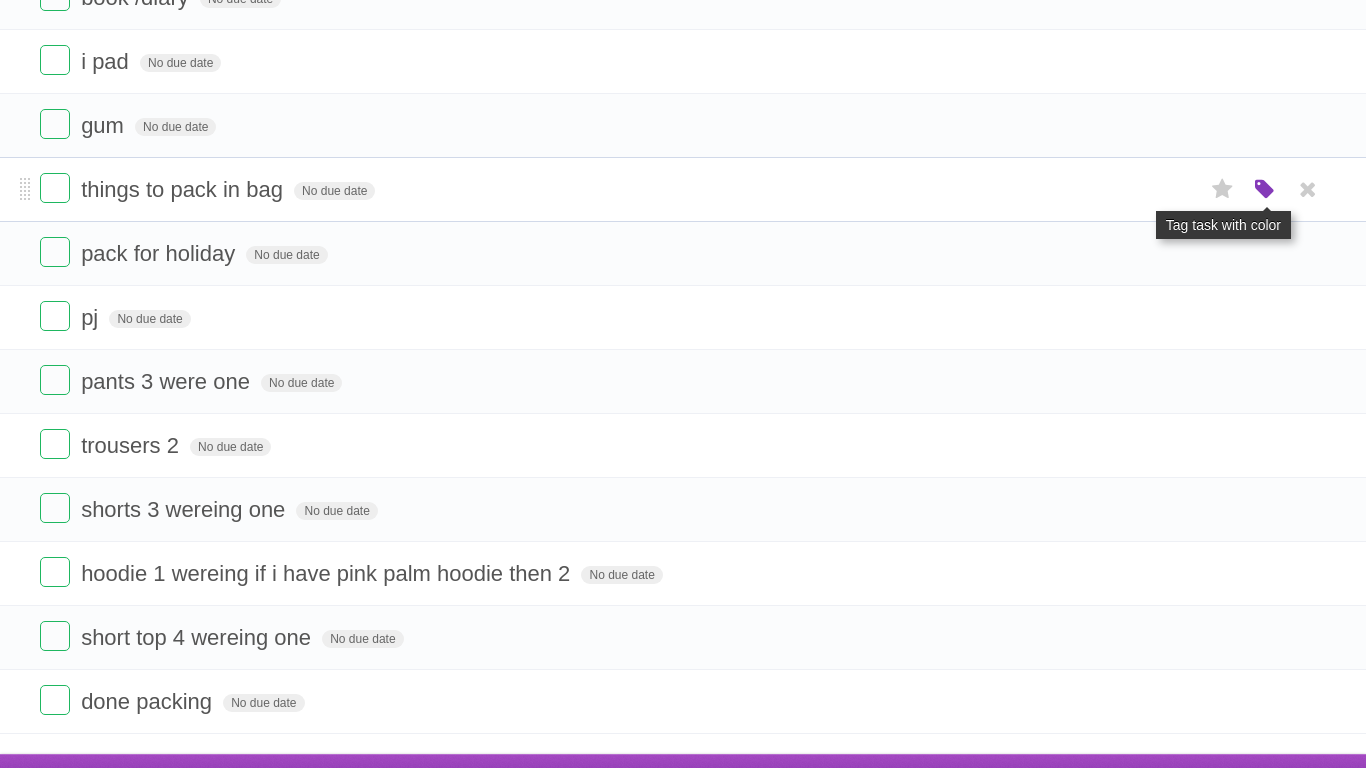 click at bounding box center (1265, 190) 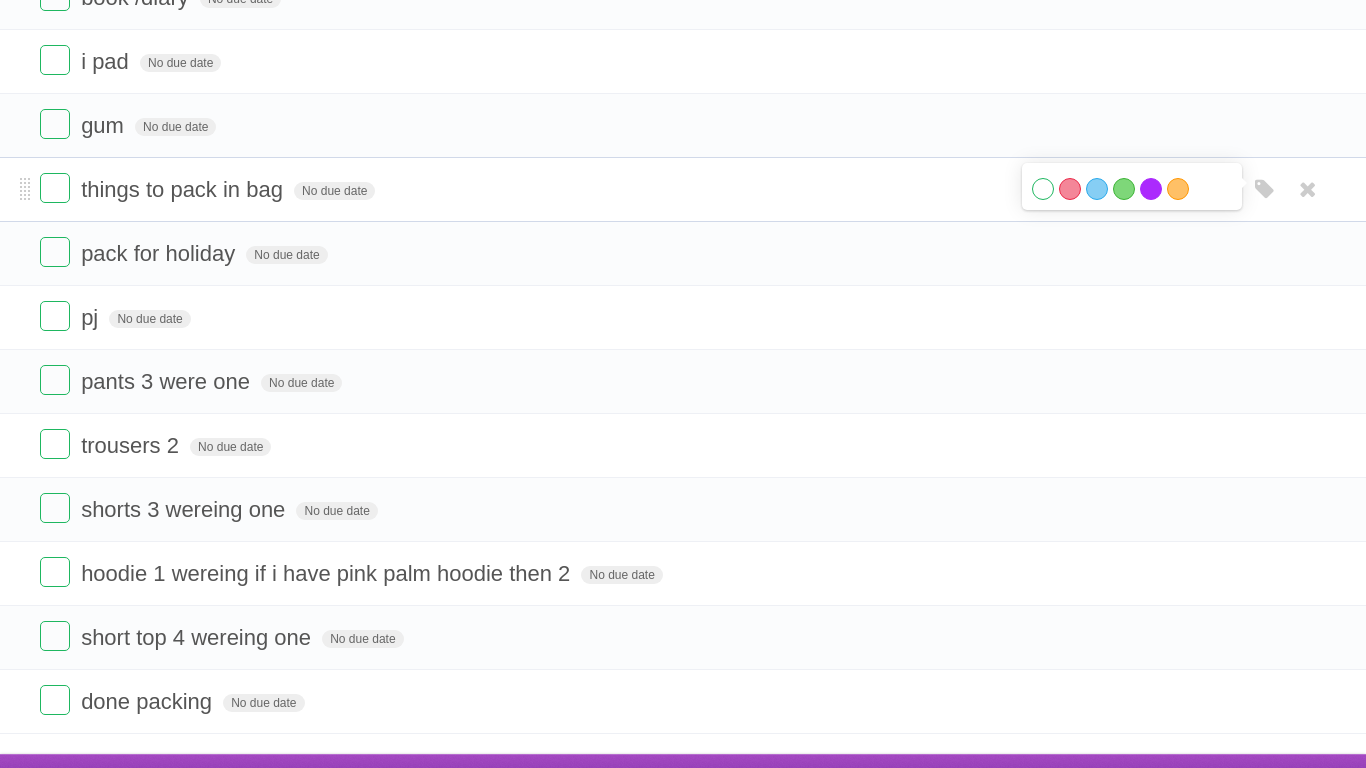 click on "Purple" at bounding box center [1151, 189] 